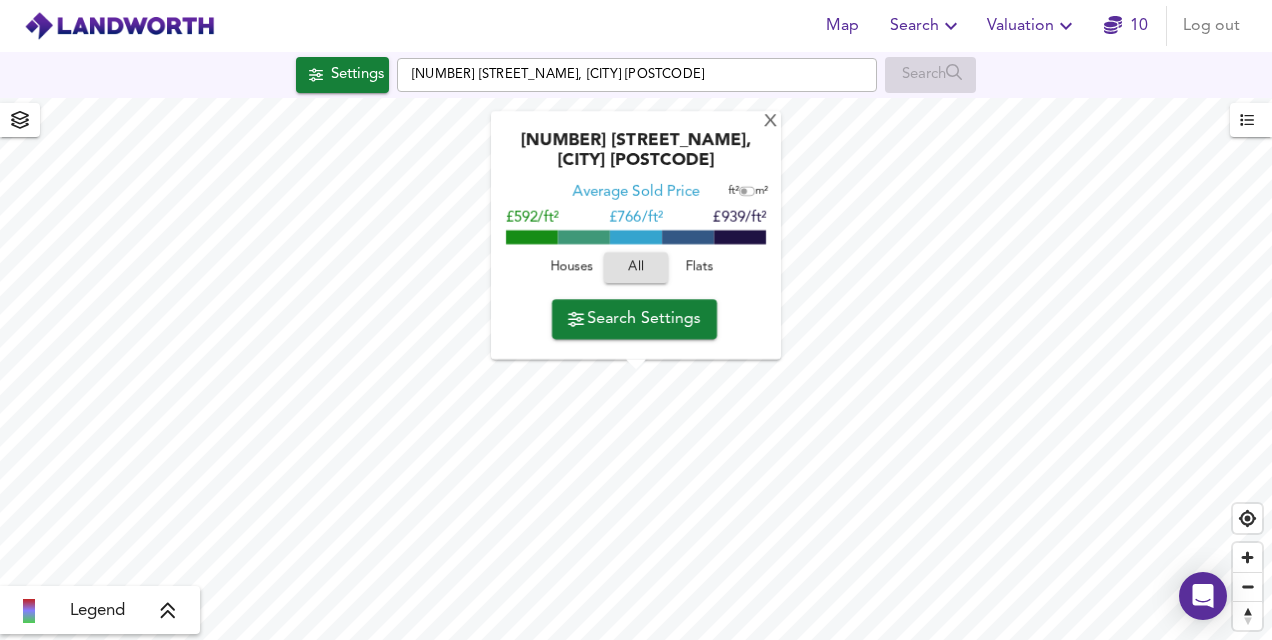 scroll, scrollTop: 0, scrollLeft: 0, axis: both 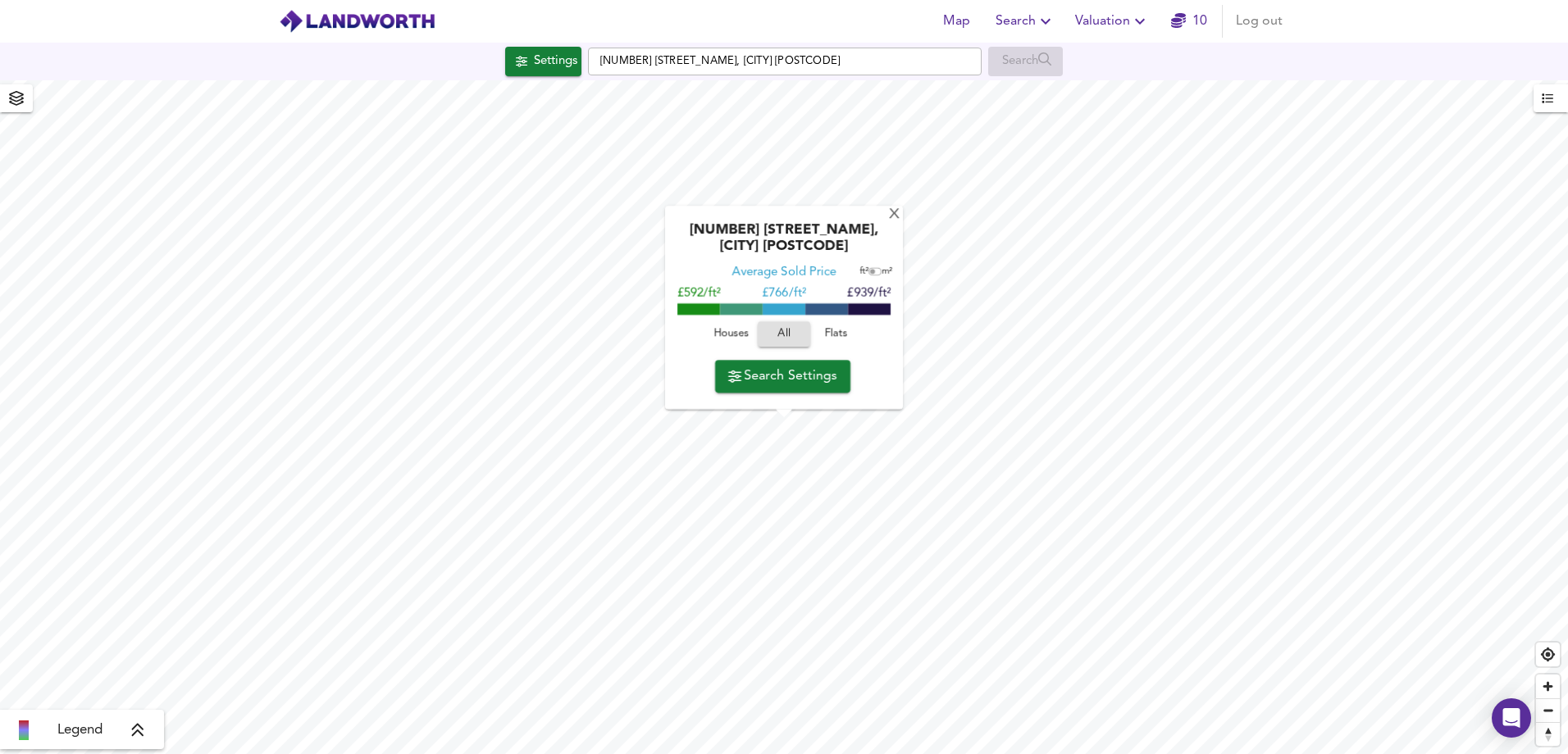 click on "Flats" at bounding box center [836, 334] 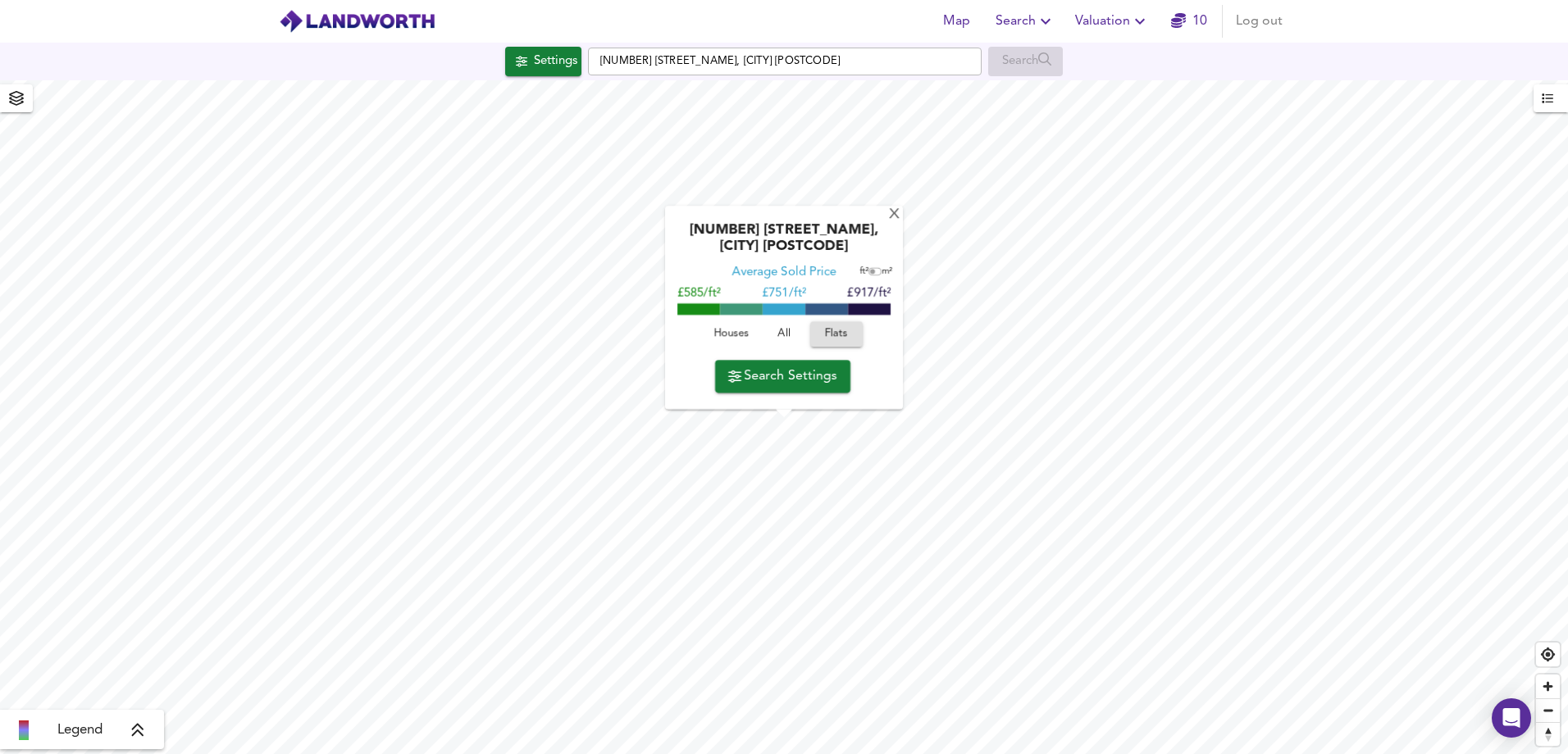 click on "All" at bounding box center [784, 334] 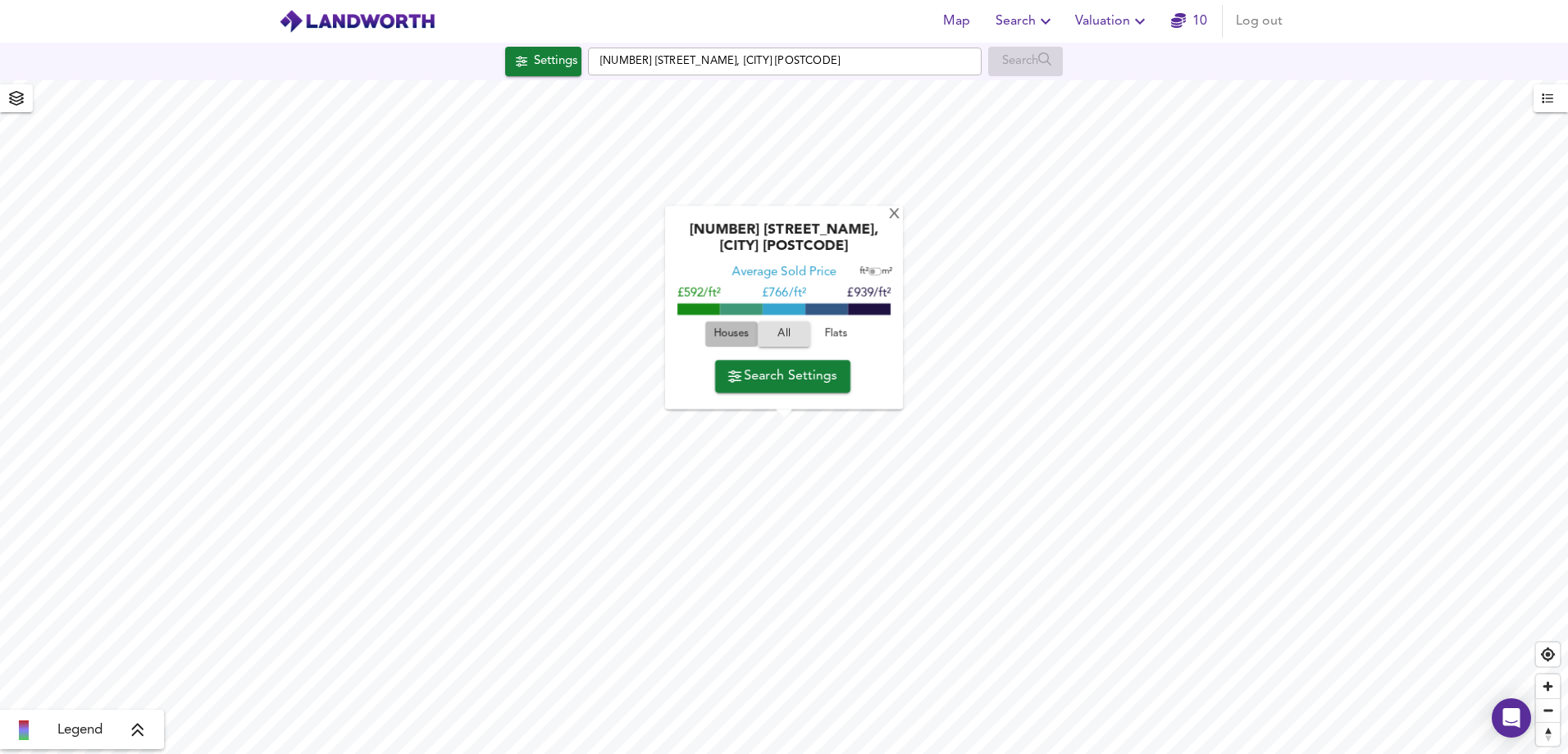 click on "Houses" at bounding box center (732, 334) 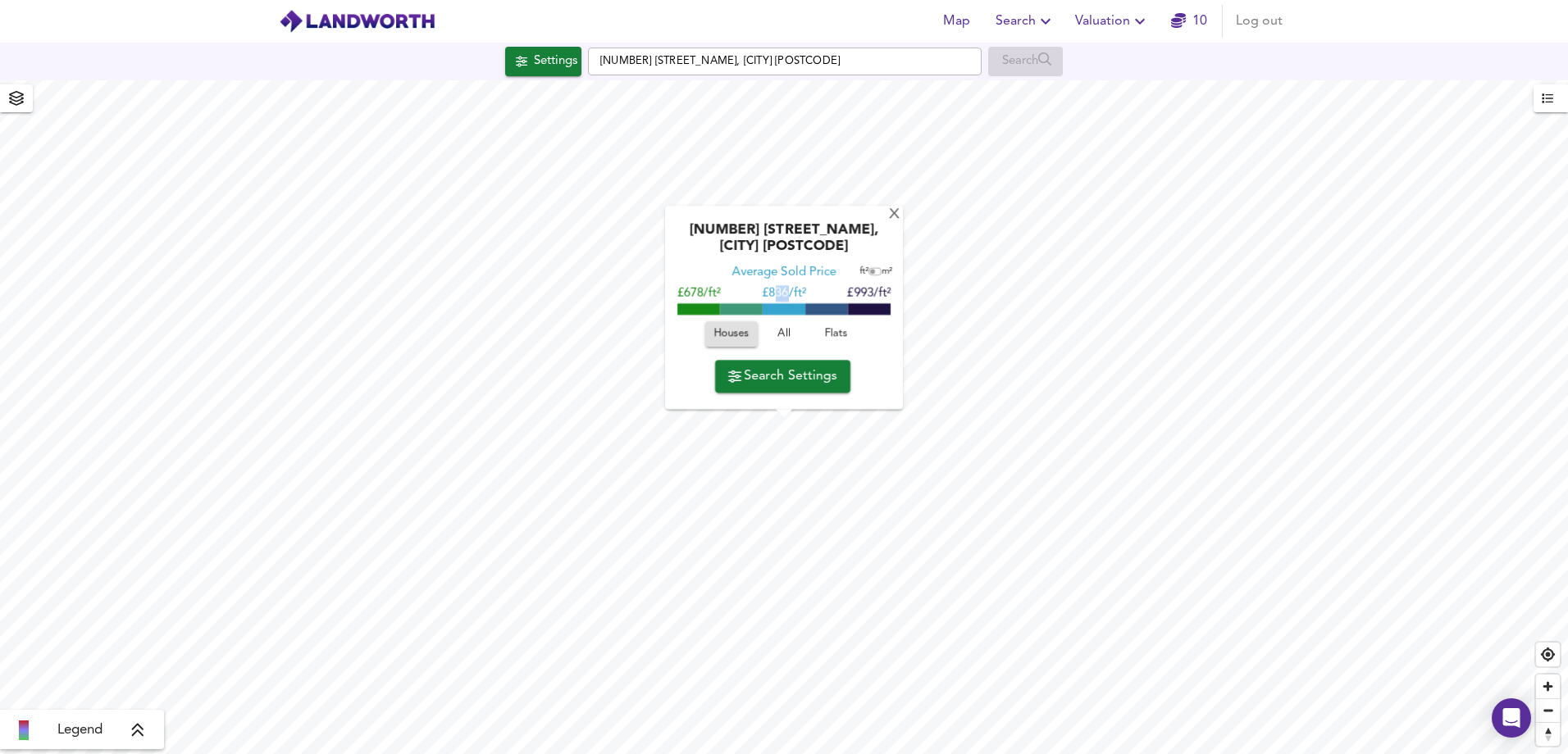 drag, startPoint x: 777, startPoint y: 296, endPoint x: 787, endPoint y: 295, distance: 10.0498756 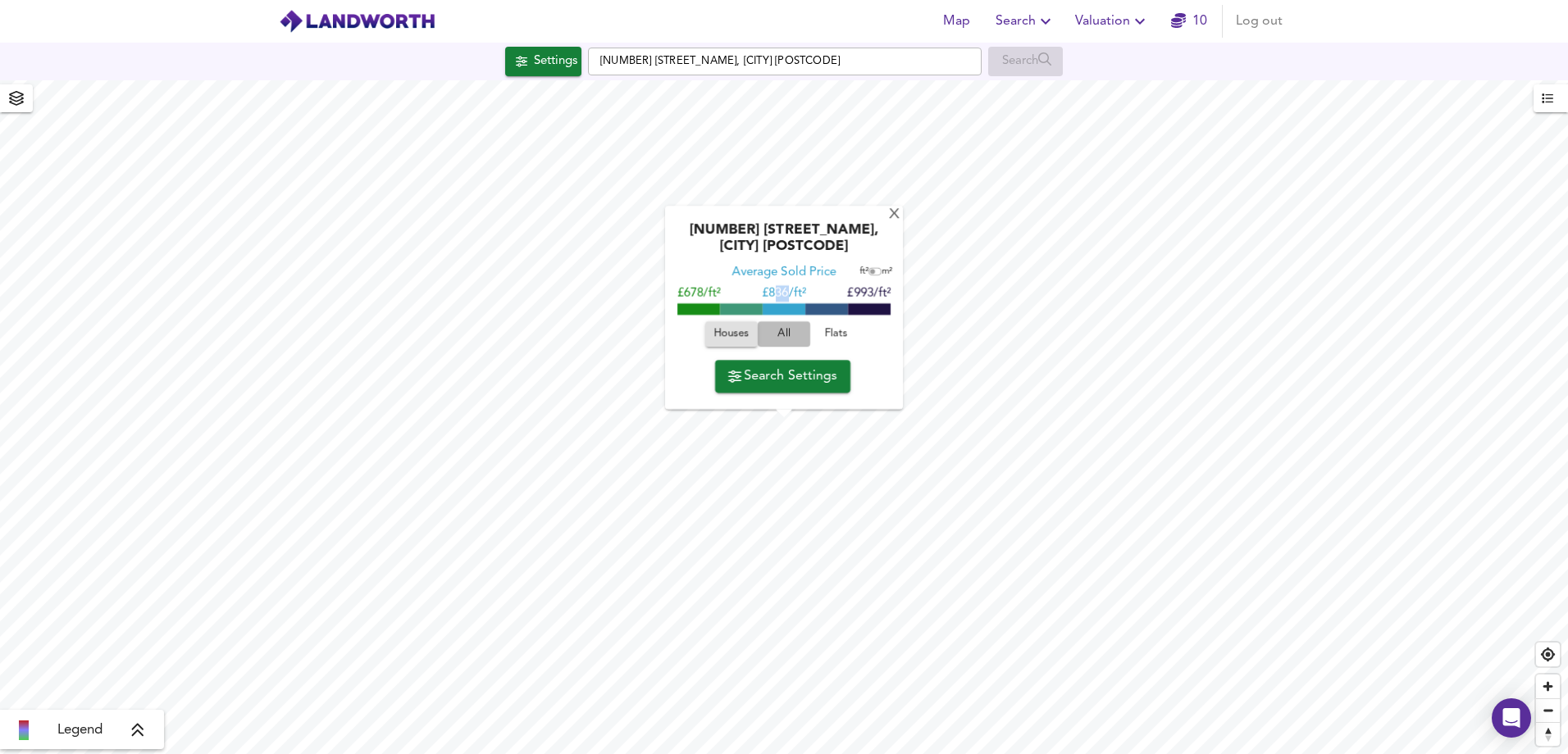 drag, startPoint x: 787, startPoint y: 295, endPoint x: 797, endPoint y: 321, distance: 27.856777 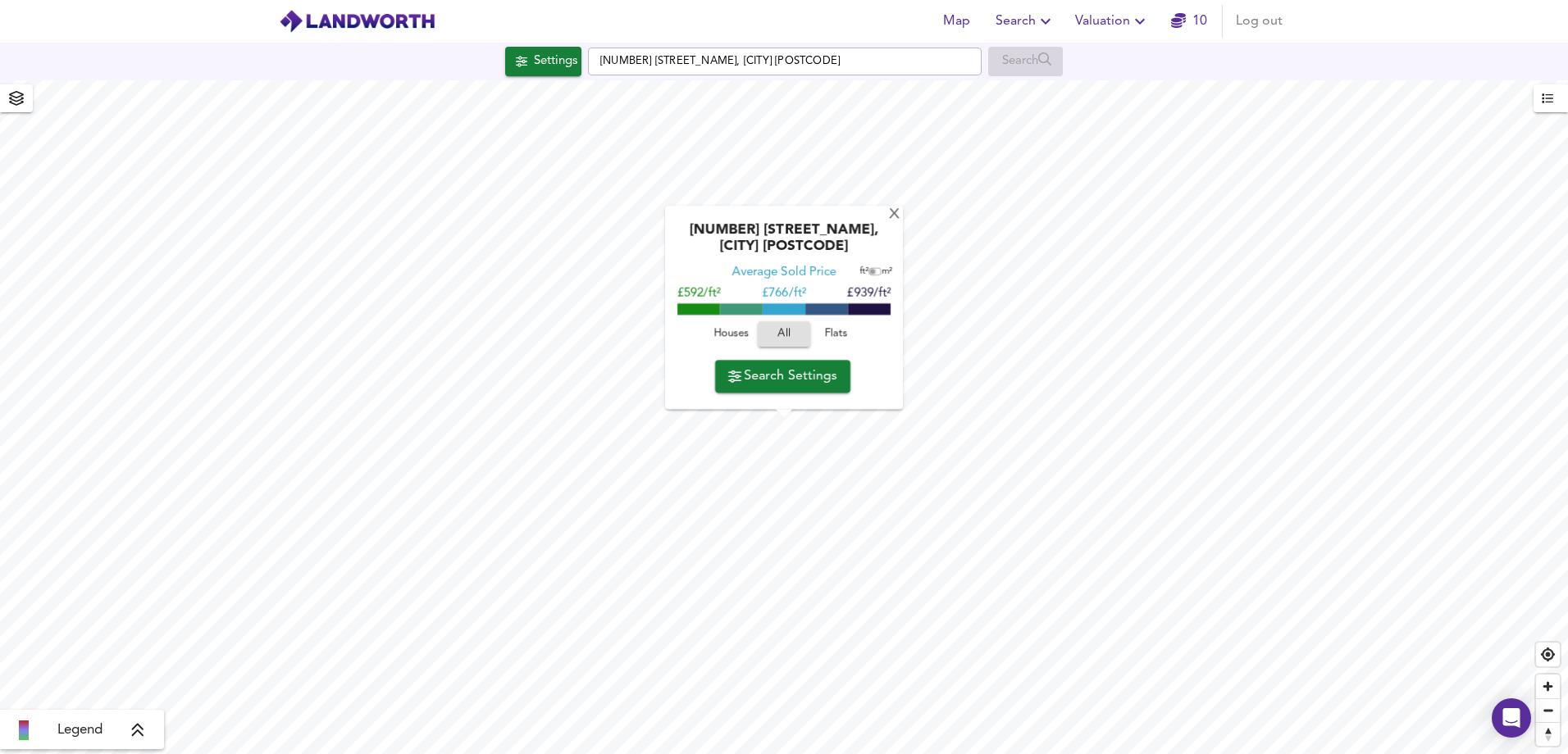 click at bounding box center (873, 272) 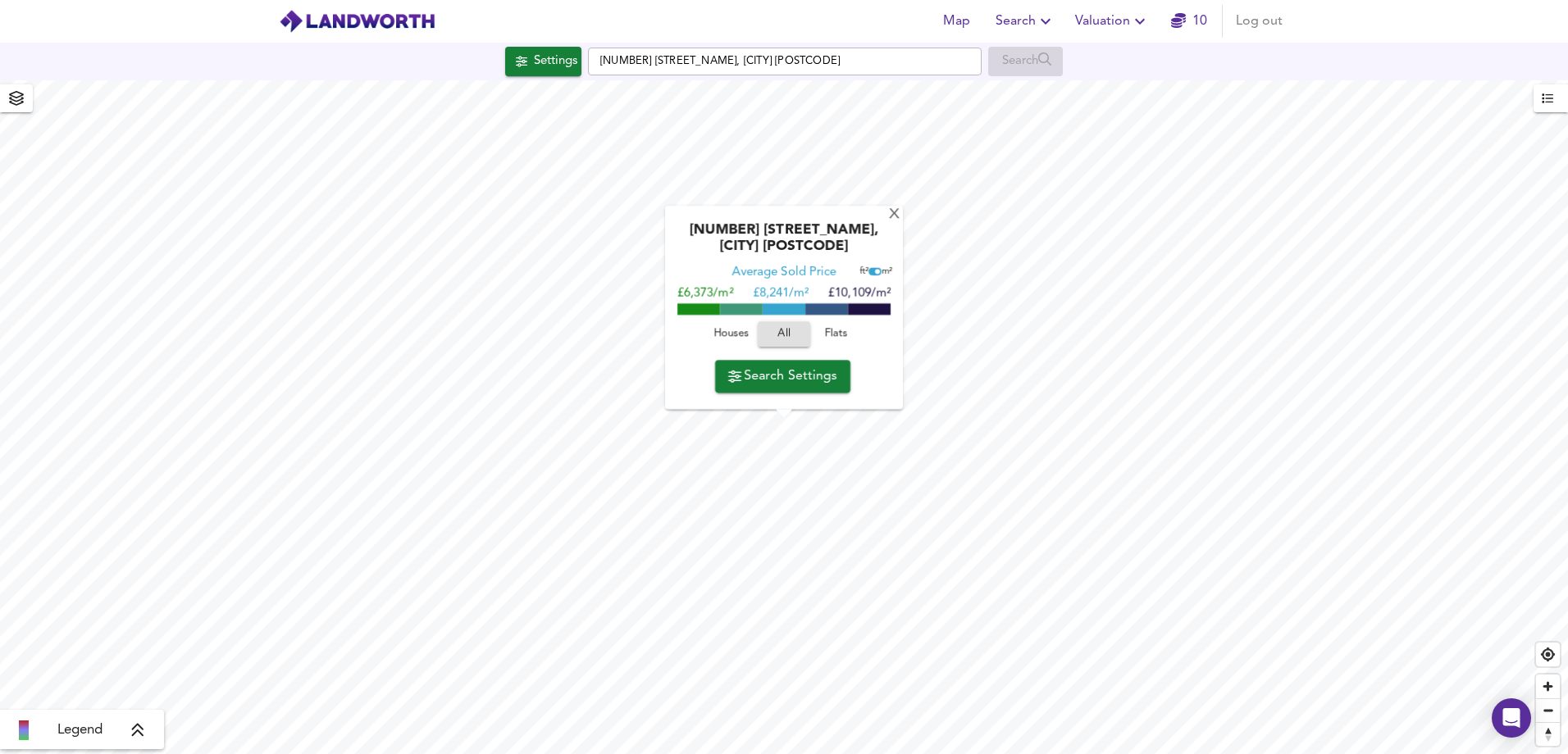 click at bounding box center [877, 272] 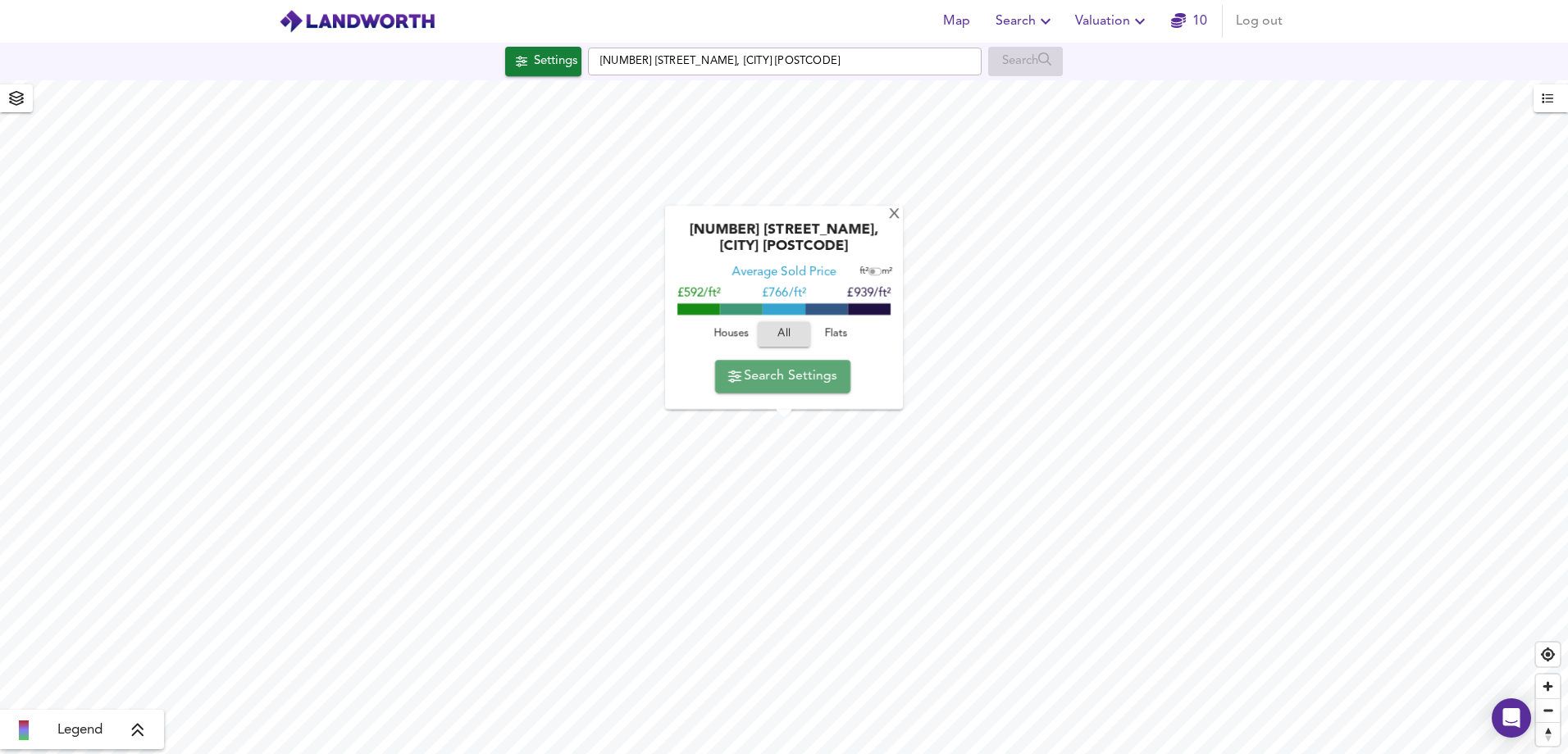 click on "Search Settings" at bounding box center [782, 376] 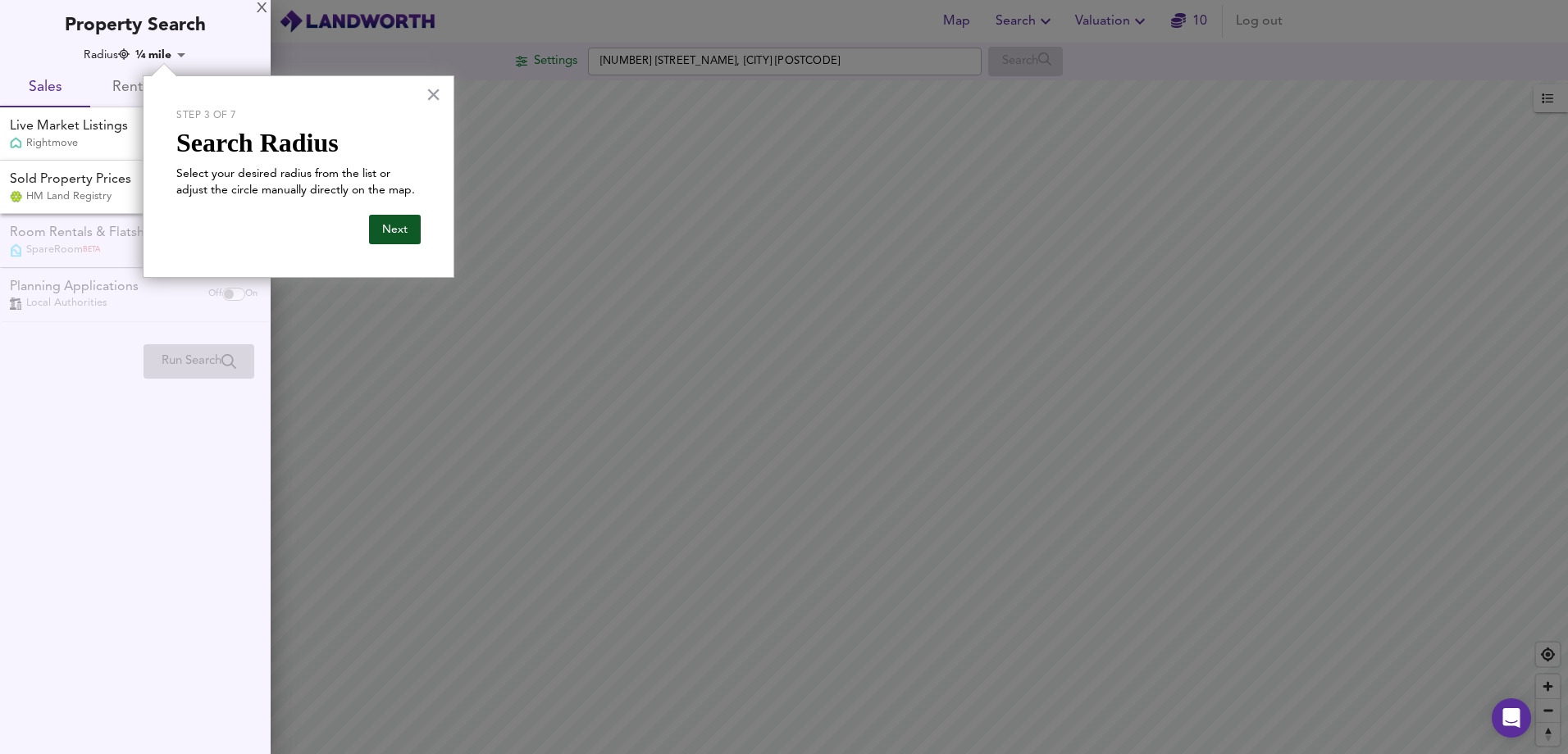 click on "Next" at bounding box center [394, 229] 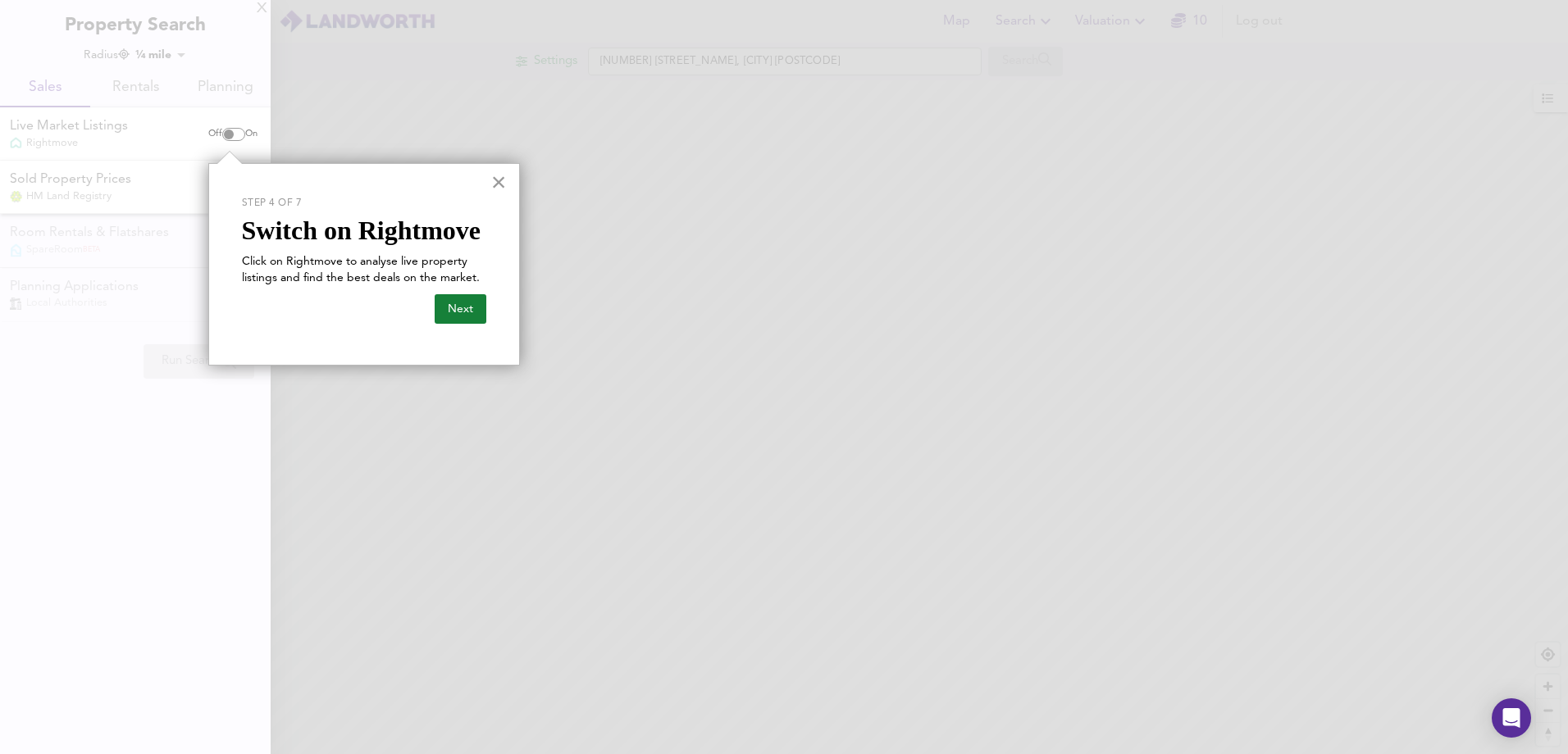 click on "×" at bounding box center [499, 182] 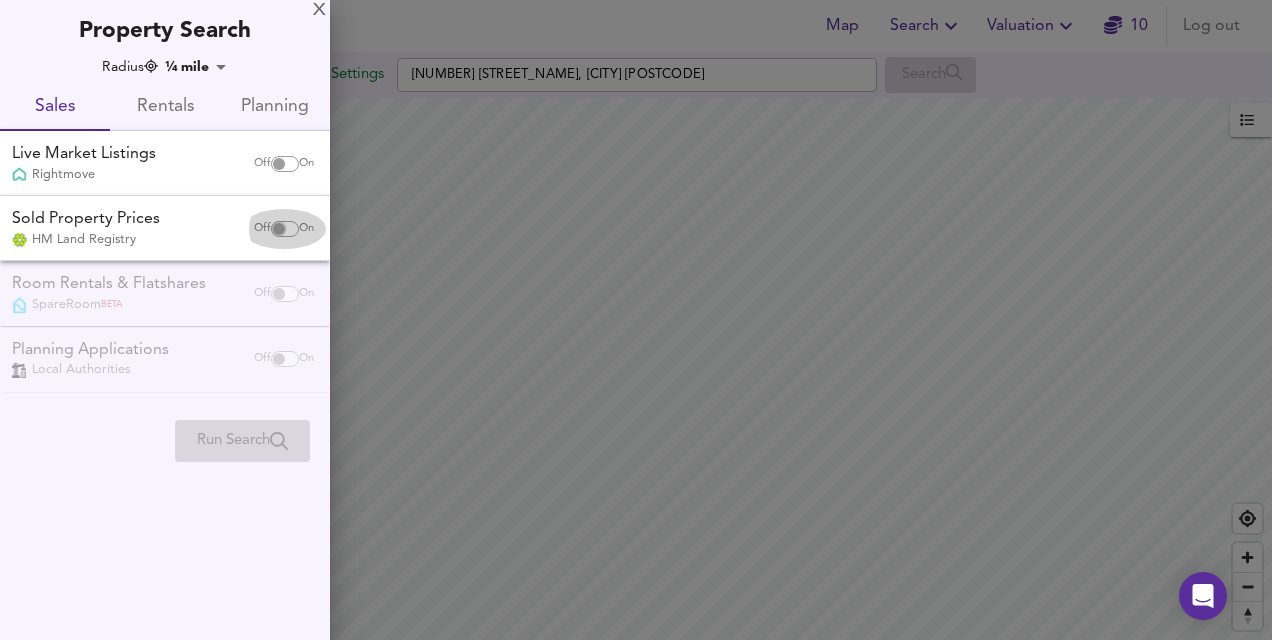 click at bounding box center (279, 229) 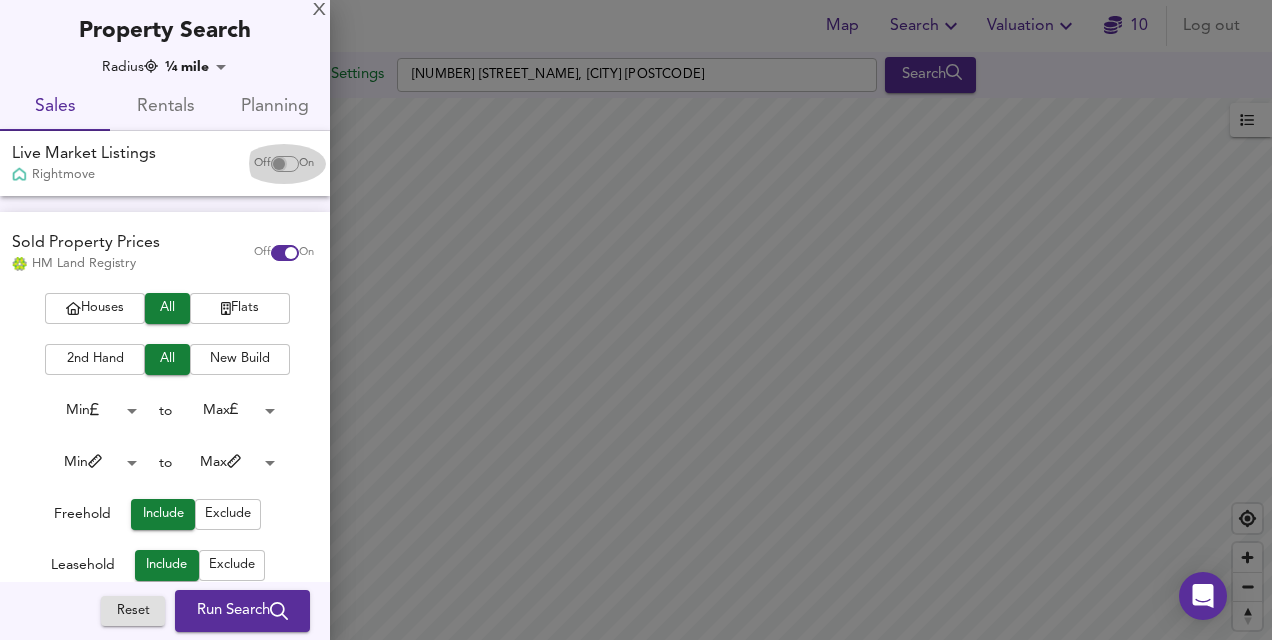 click at bounding box center [279, 164] 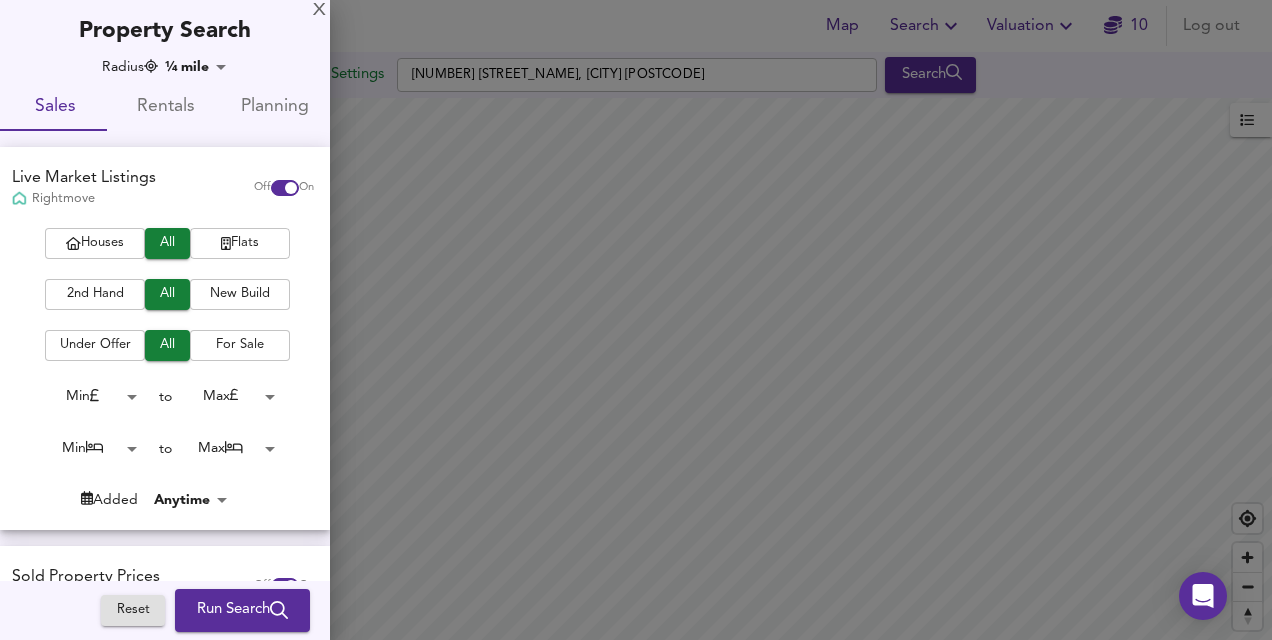 click on "Flats" at bounding box center (240, 243) 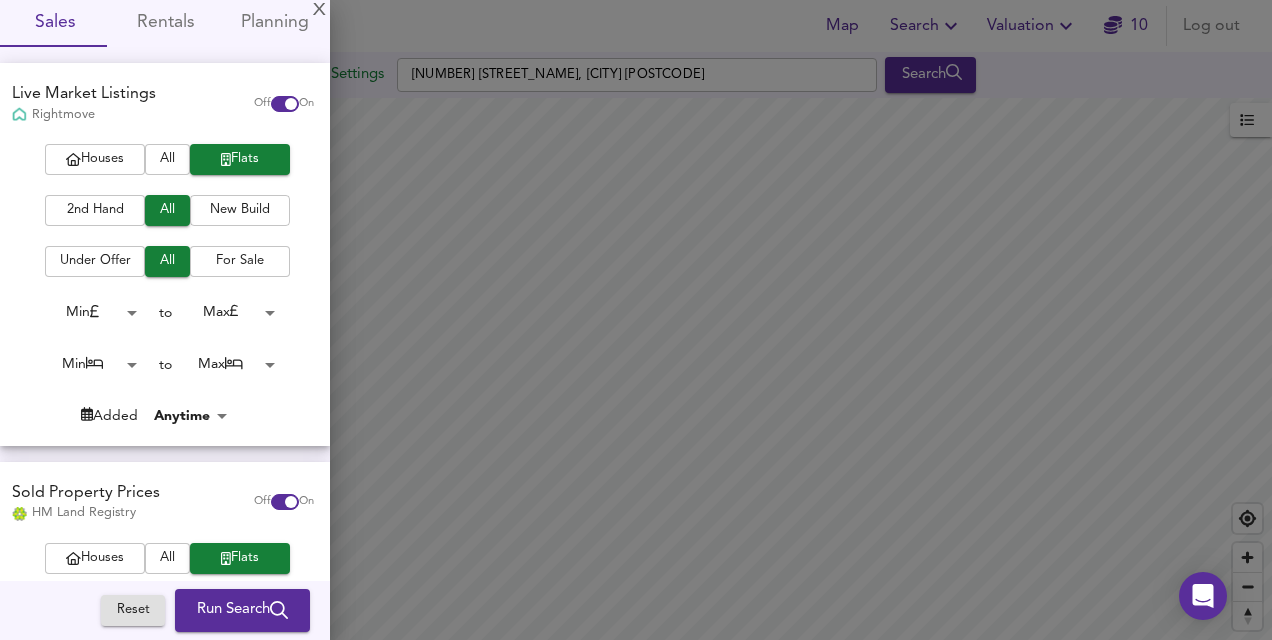 scroll, scrollTop: 100, scrollLeft: 0, axis: vertical 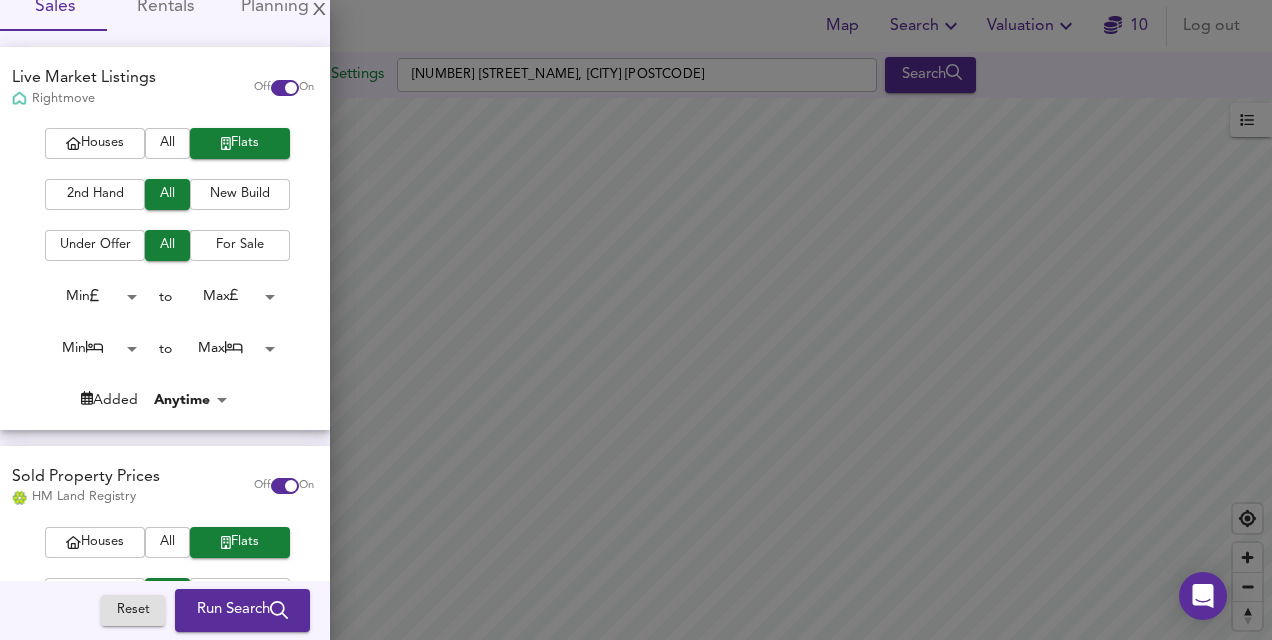 click on "Map Search Valuation    10 Log out        Settings     [NUMBER] [STREET], [CITY] [POSTCODE]        Search              Legend       UK Average Price   for [DATE] £ 338 / ft²      +6% Source:   Land Registry Data - [DATE] England & Wales - Average £/ ft²  History England & Wales - Total Quarterly Sales History X Map Settings Basemap          Default hybrid Heatmap          Average Price landworth 2D   View Dynamic Heatmap   On Show Postcodes Show Boroughs 2D 3D Find Me X Property Search Radius   ¼ mile 402 Sales Rentals Planning    Live Market Listings   Rightmove Off   On    Houses All   Flats 2nd Hand All New Build Under Offer All For Sale Min   0 to Max   200000000   Min   0 to Max   50   Added Anytime -1    Sold Property Prices   HM Land Registry Off   On    Houses All   Flats 2nd Hand All New Build Min   0 to Max   200000000 Min   0 to Max   100000 Freehold    Include Exclude Leasehold  Include Exclude 1 year 12" at bounding box center [636, 320] 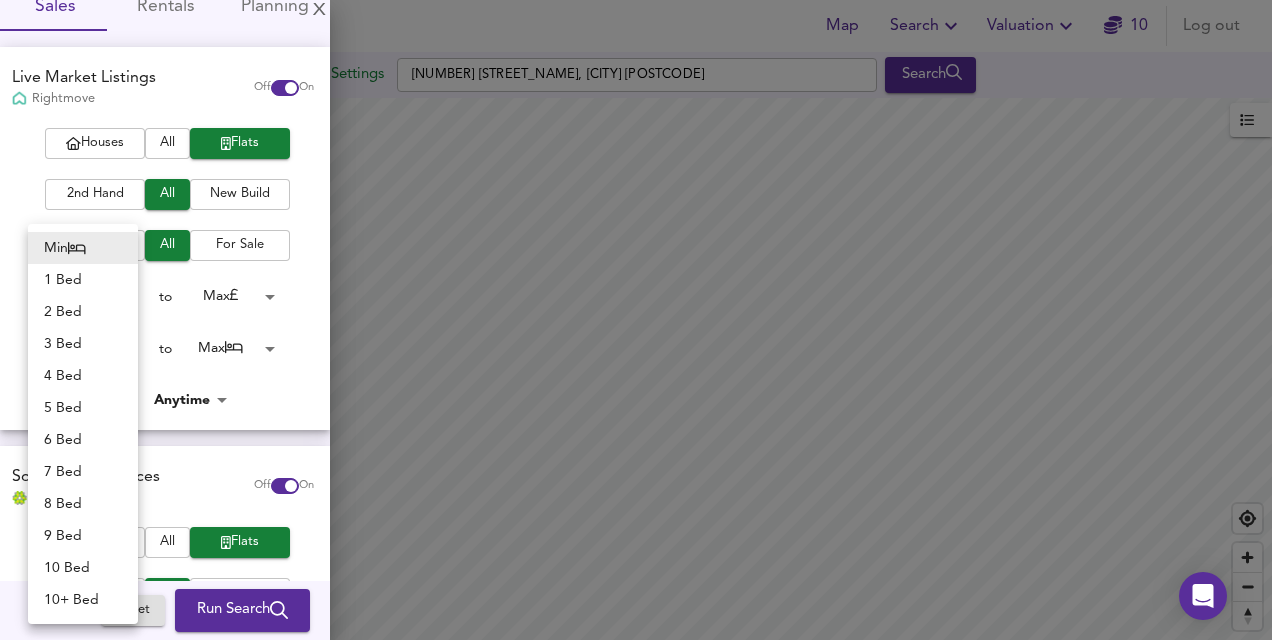 click on "1 Bed" at bounding box center [83, 280] 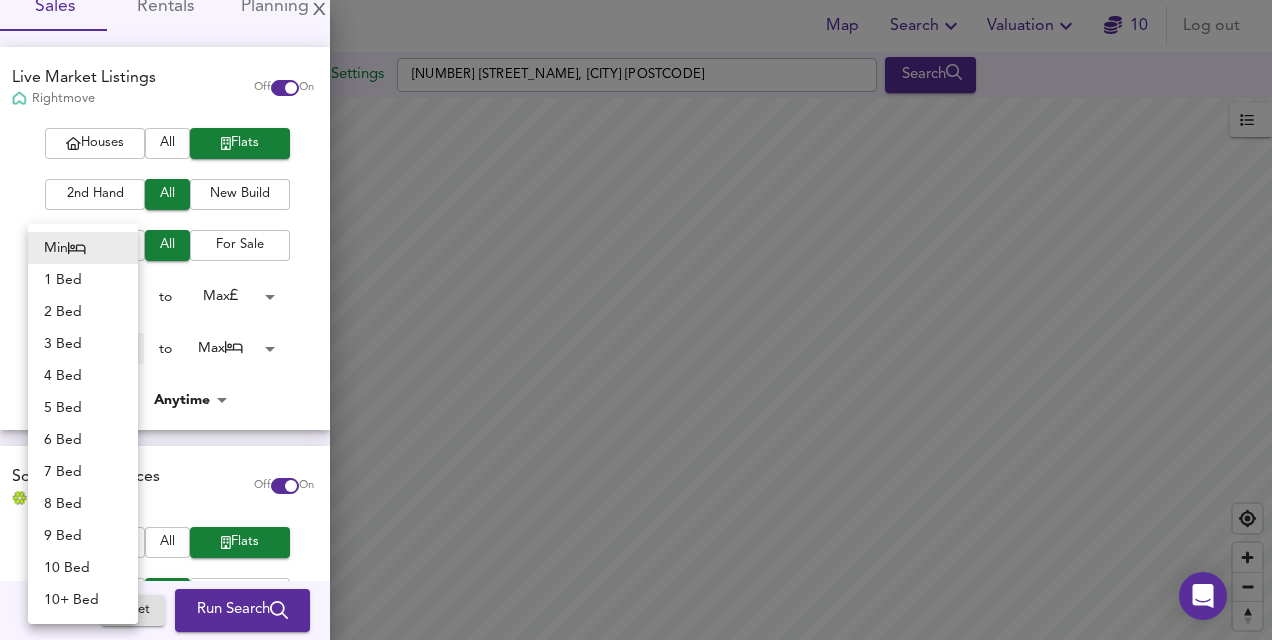 type on "1" 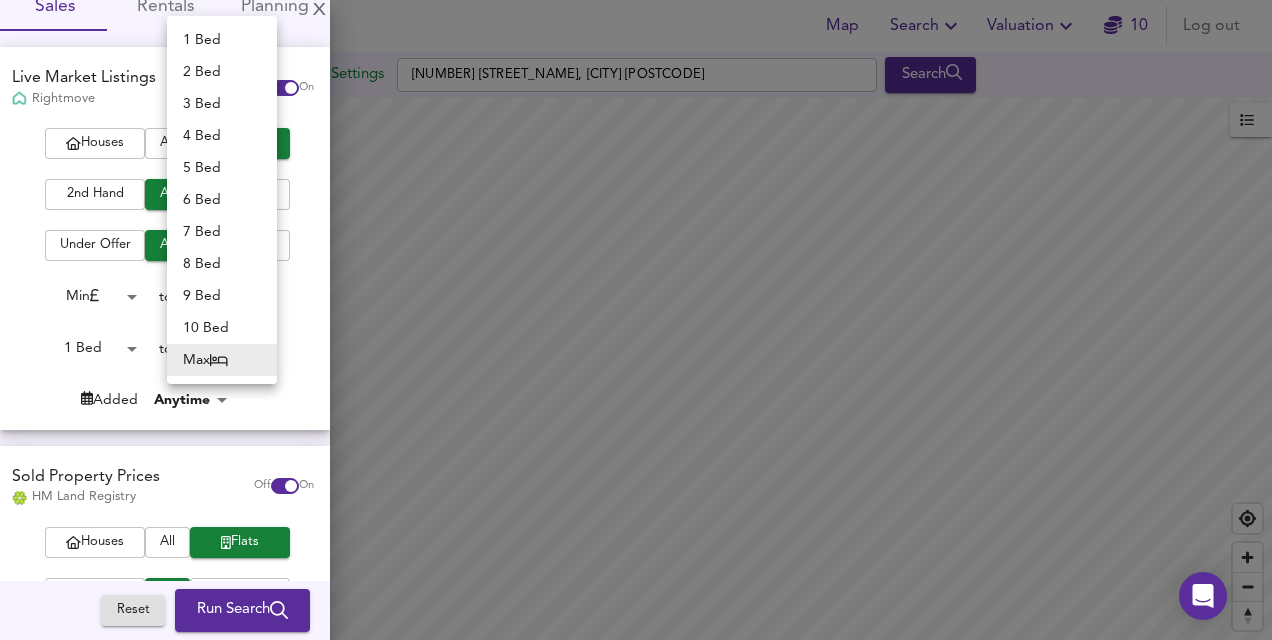 click on "Map Search Valuation    10 Log out        Settings     [NUMBER] [STREET_NAME], [CITY] [POSTCODE]        Search              Legend       UK Average Price   for [MONTH] [YEAR] £ [PRICE] / ft²      [PERCENTAGE] Source:   Land Registry Data - [MONTH] [YEAR] England & Wales - Average £/ ft²  History England & Wales - Total Quarterly Sales History X Map Settings Basemap          Default hybrid Heatmap          Average Price landworth 2D   View Dynamic Heatmap   On Show Postcodes Show Boroughs 2D 3D Find Me X Property Search Radius   ¼ mile [NUMBER] Sales Rentals Planning    Live Market Listings   Rightmove Off   On    Houses All   Flats 2nd Hand All New Build Under Offer All For Sale Min   [NUMBER] to Max   [NUMBER]   Added Anytime -1    Sold Property Prices   HM Land Registry Off   On    Houses All   Flats 2nd Hand All New Build Min   [NUMBER] to Max   [NUMBER] Min   [NUMBER] to Max   [NUMBER] Freehold   Include Exclude Leasehold  Include Exclude 1 year 12" at bounding box center [636, 320] 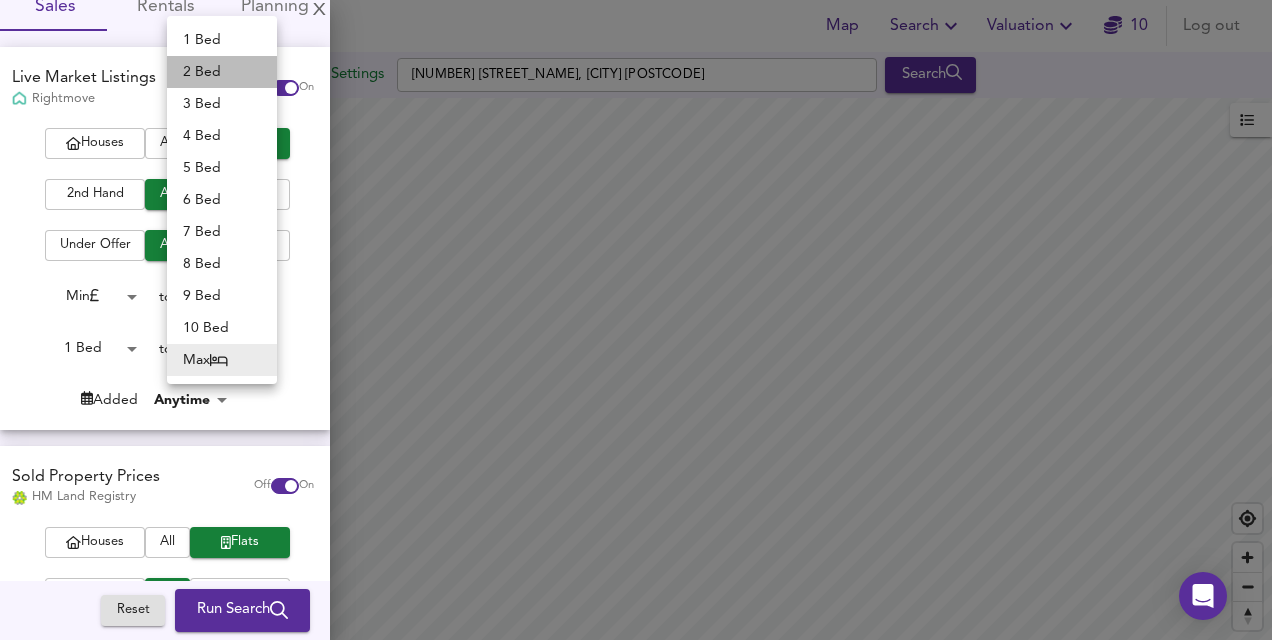 click on "2 Bed" at bounding box center (222, 72) 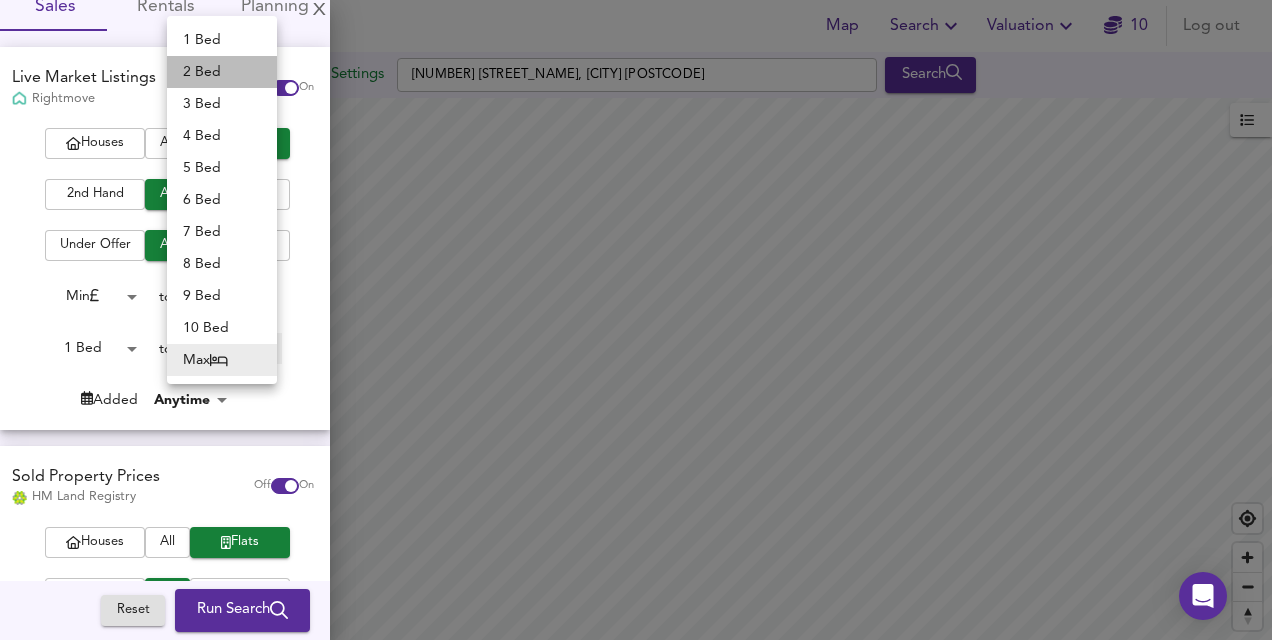 type on "2" 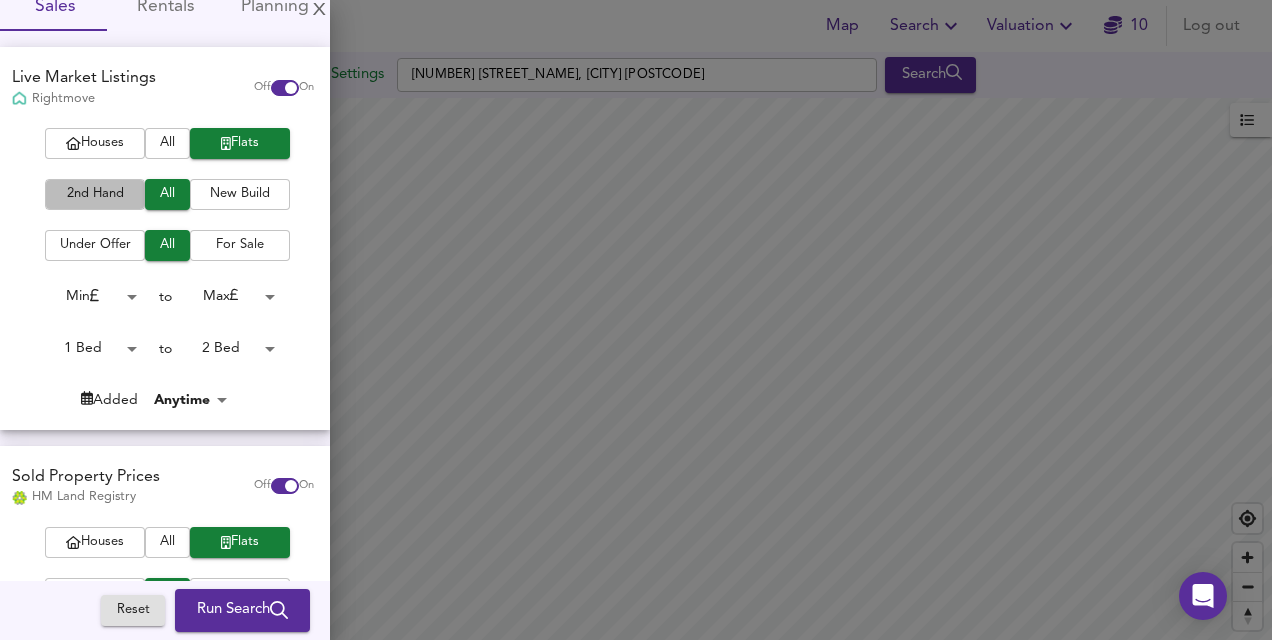 click on "2nd Hand" at bounding box center (95, 194) 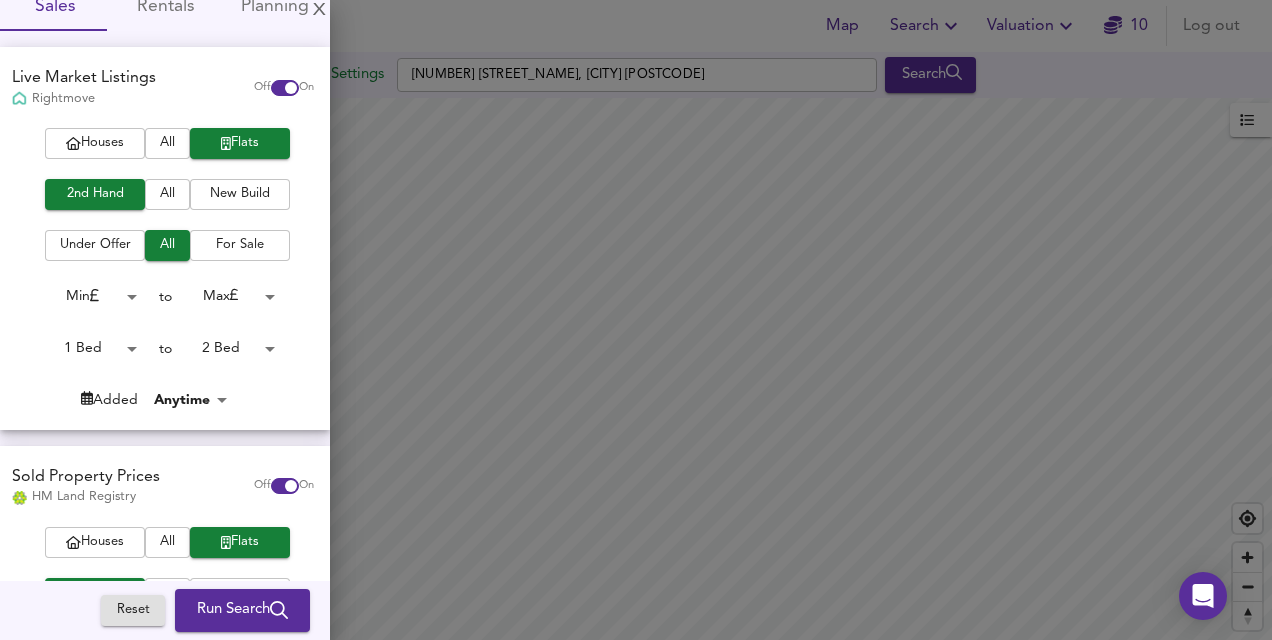 click on "Sold Property Prices   HM Land Registry Off   On" at bounding box center [165, 486] 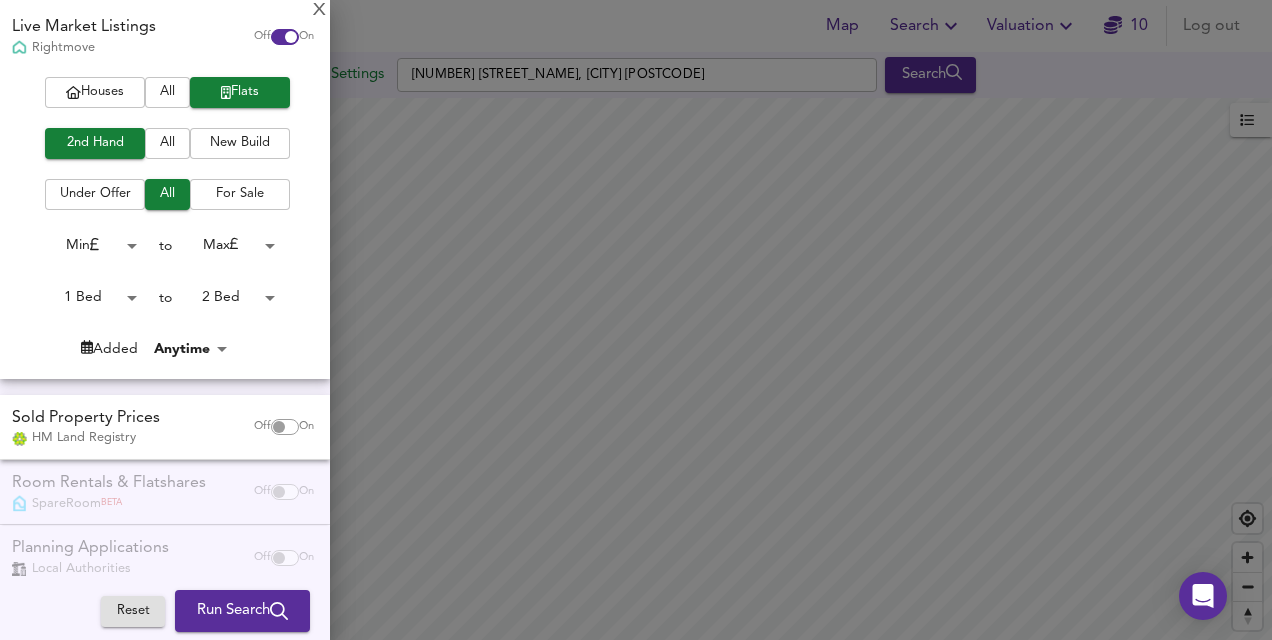 scroll, scrollTop: 179, scrollLeft: 0, axis: vertical 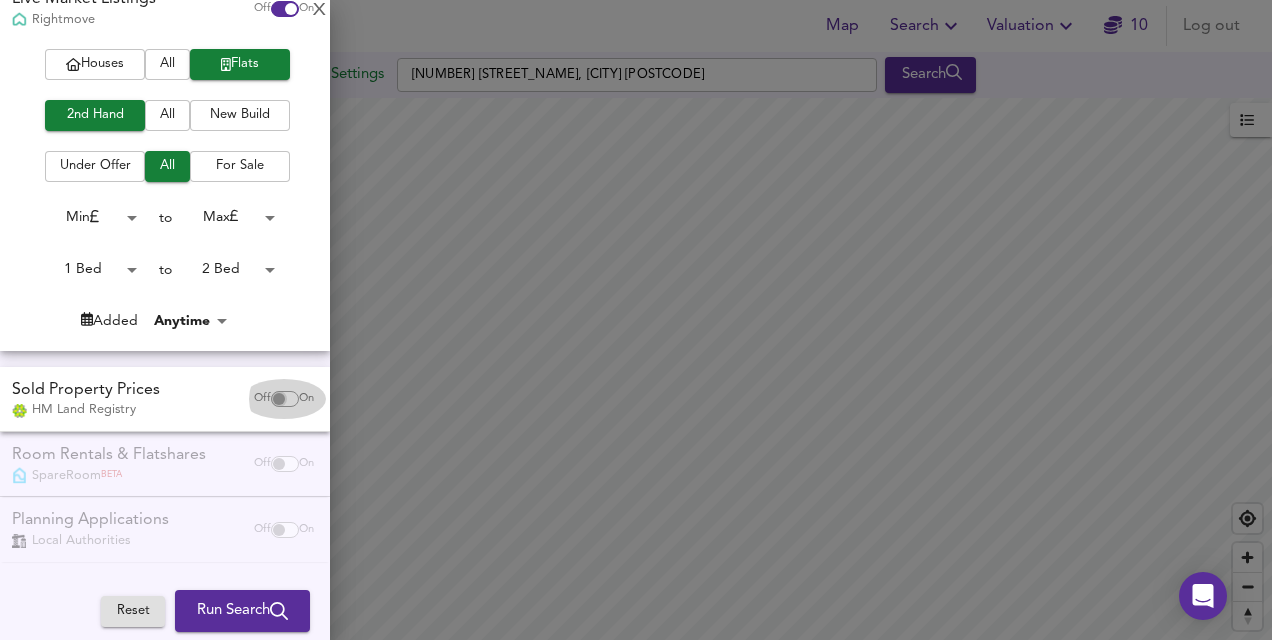 click at bounding box center (279, 399) 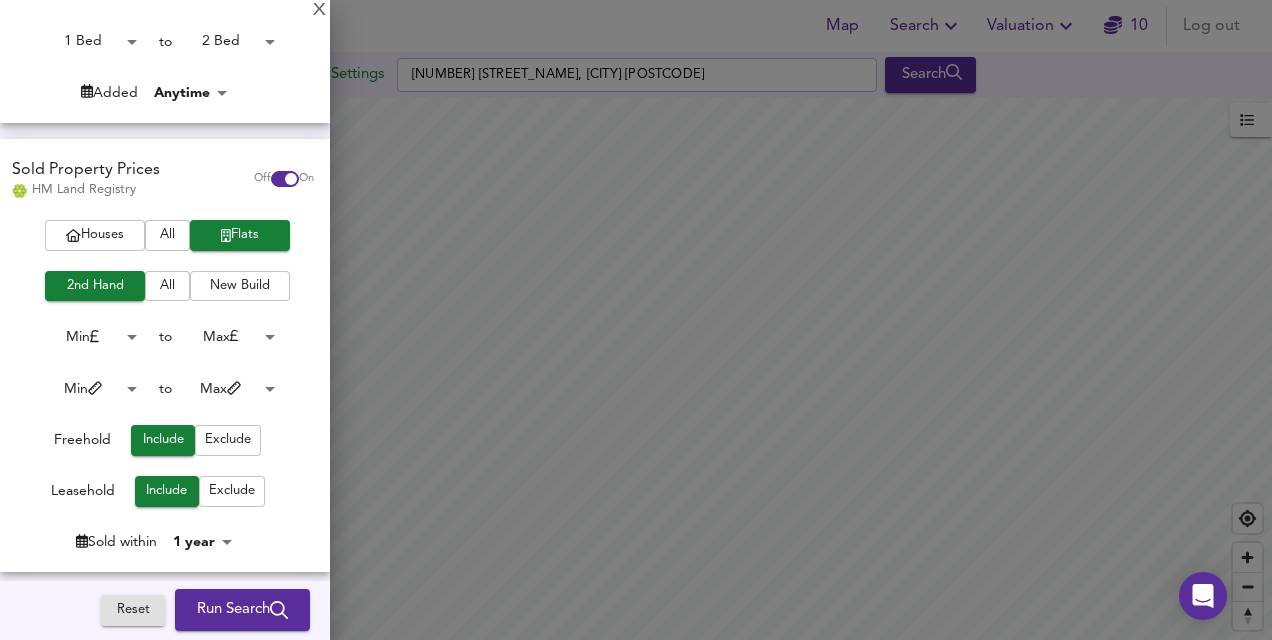scroll, scrollTop: 479, scrollLeft: 0, axis: vertical 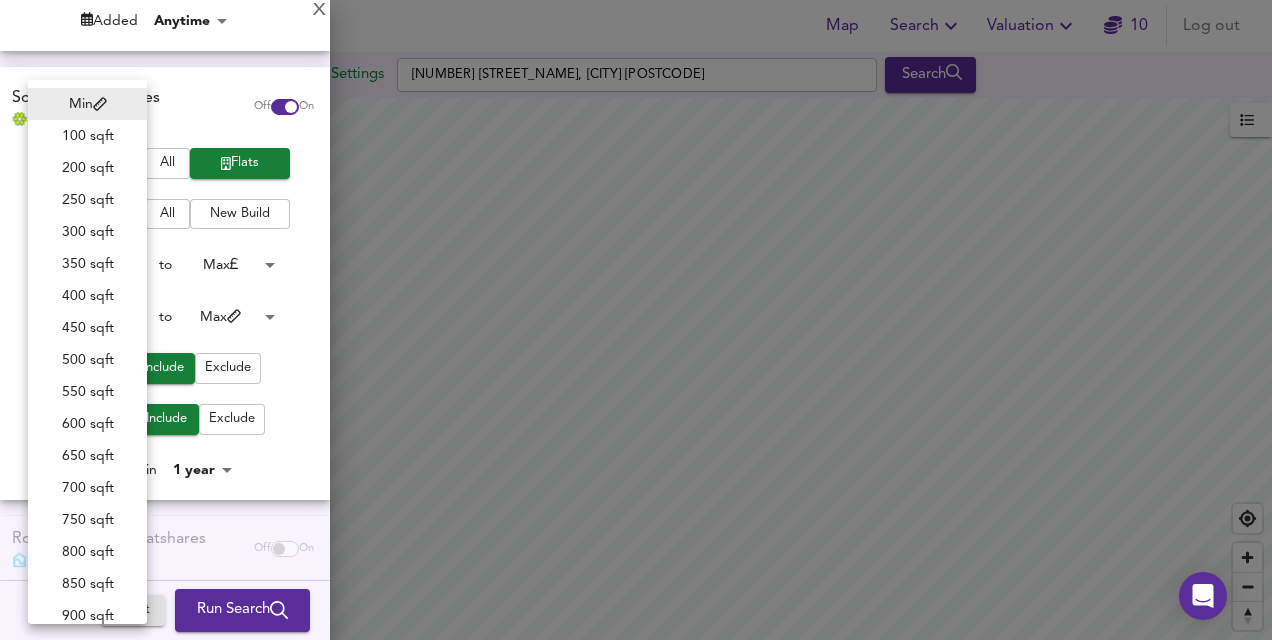 click on "Map Search Valuation    10 Log out        Settings     [NUMBER] [STREET], [CITY] [POSTCODE]        Search              Legend       UK Average Price   for [DATE] £ 338 / ft²      +6% Source:   Land Registry Data - [DATE] England & Wales - Average £/ ft²  History England & Wales - Total Quarterly Sales History X Map Settings Basemap          Default hybrid Heatmap          Average Price landworth 2D   View Dynamic Heatmap   On Show Postcodes Show Boroughs 2D 3D Find Me X Property Search Radius   ¼ mile 402 Sales Rentals Planning    Live Market Listings   Rightmove Off   On    Houses All   Flats 2nd Hand All New Build Under Offer All For Sale Min   0 to Max   200000000   Min   0 to Max   50   Added Anytime -1    Sold Property Prices   HM Land Registry Off   On    Houses All   Flats 2nd Hand All New Build Min   0 to Max   200000000 Min   0 to Max   100000 Freehold    Include Exclude Leasehold  Include Exclude 1 year 12" at bounding box center (636, 320) 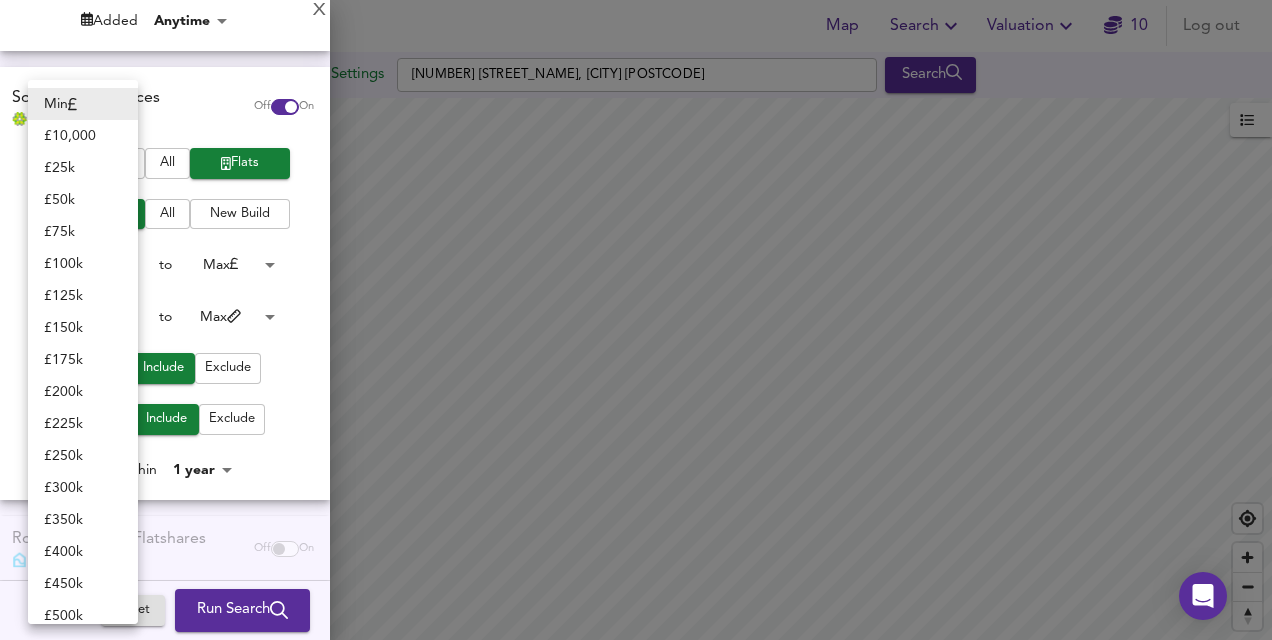 click on "Map Search Valuation    10 Log out        Settings     [NUMBER] [STREET], [CITY] [POSTCODE]        Search              Legend       UK Average Price   for [DATE] £ 338 / ft²      +6% Source:   Land Registry Data - [DATE] England & Wales - Average £/ ft²  History England & Wales - Total Quarterly Sales History X Map Settings Basemap          Default hybrid Heatmap          Average Price landworth 2D   View Dynamic Heatmap   On Show Postcodes Show Boroughs 2D 3D Find Me X Property Search Radius   ¼ mile 402 Sales Rentals Planning    Live Market Listings   Rightmove Off   On    Houses All   Flats 2nd Hand All New Build Under Offer All For Sale Min   0 to Max   200000000   Min   0 to Max   50   Added Anytime -1    Sold Property Prices   HM Land Registry Off   On    Houses All   Flats 2nd Hand All New Build Min   0 to Max   200000000 Min   0 to Max   100000 Freehold    Include Exclude Leasehold  Include Exclude 1 year 12" at bounding box center (636, 320) 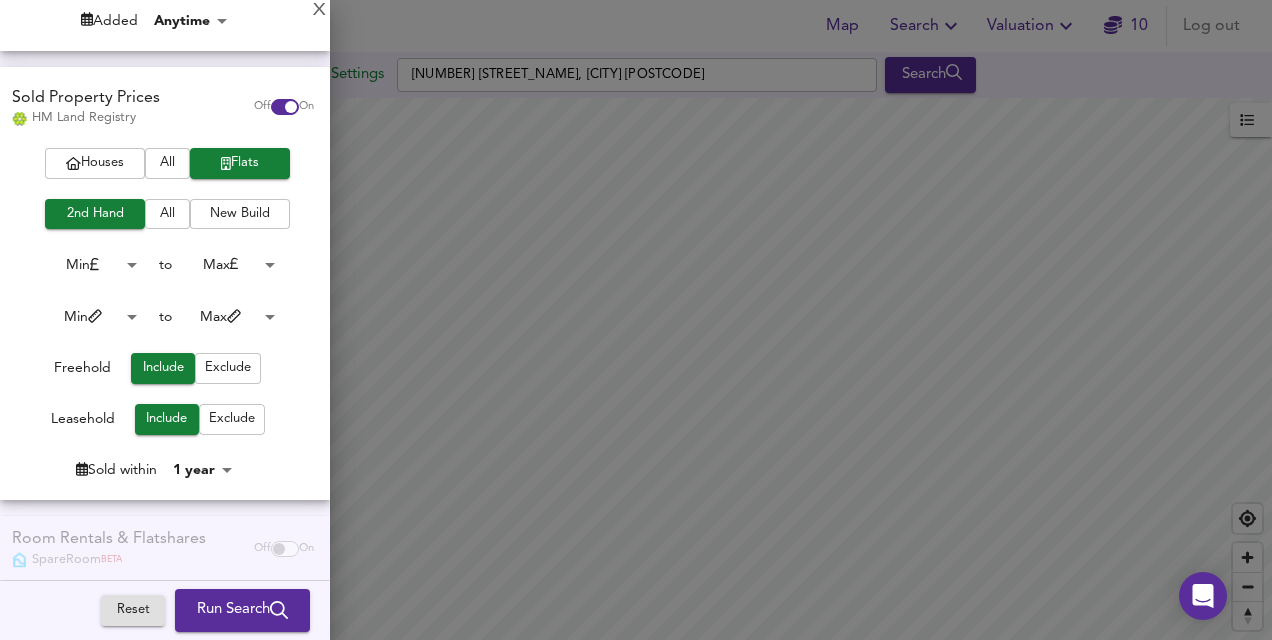 click on "Exclude" at bounding box center (232, 419) 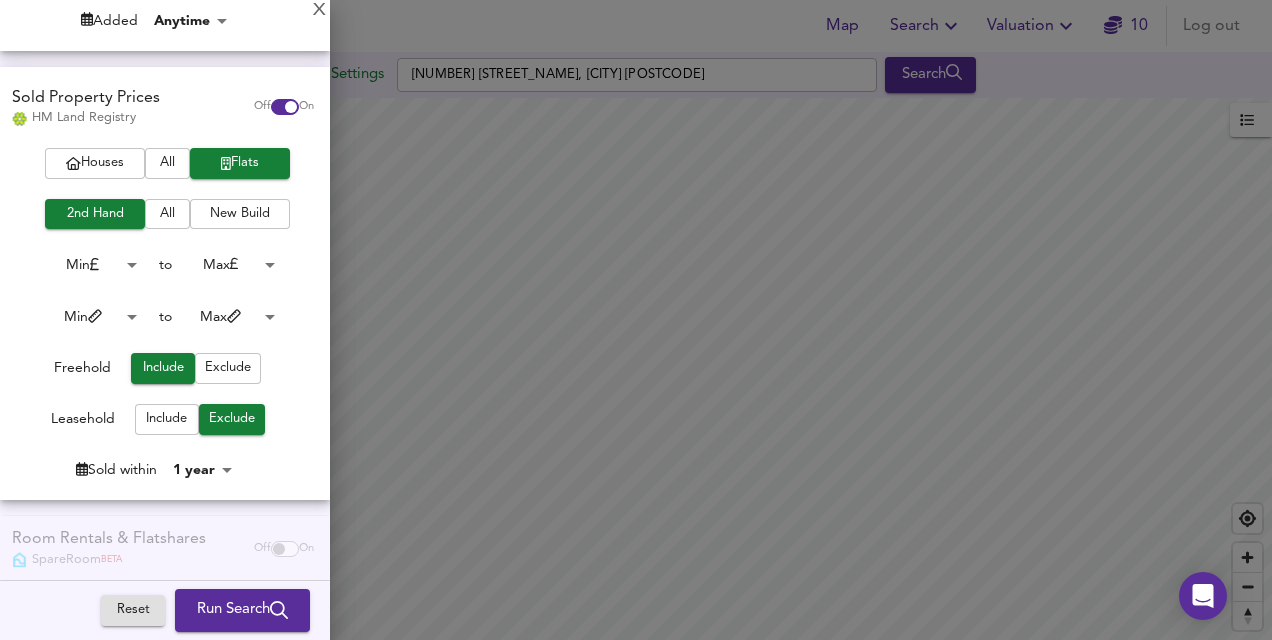 click on "Map Search Valuation    10 Log out        Settings     [NUMBER] [STREET], [CITY] [POSTCODE]        Search              Legend       UK Average Price   for [DATE] £ 338 / ft²      +6% Source:   Land Registry Data - [DATE] England & Wales - Average £/ ft²  History England & Wales - Total Quarterly Sales History X Map Settings Basemap          Default hybrid Heatmap          Average Price landworth 2D   View Dynamic Heatmap   On Show Postcodes Show Boroughs 2D 3D Find Me X Property Search Radius   ¼ mile 402 Sales Rentals Planning    Live Market Listings   Rightmove Off   On    Houses All   Flats 2nd Hand All New Build Under Offer All For Sale Min   0 to Max   200000000   Min   0 to Max   50   Added Anytime -1    Sold Property Prices   HM Land Registry Off   On    Houses All   Flats 2nd Hand All New Build Min   0 to Max   200000000 Min   0 to Max   100000 Freehold    Include Exclude Leasehold  Include Exclude 1 year 12" at bounding box center (636, 320) 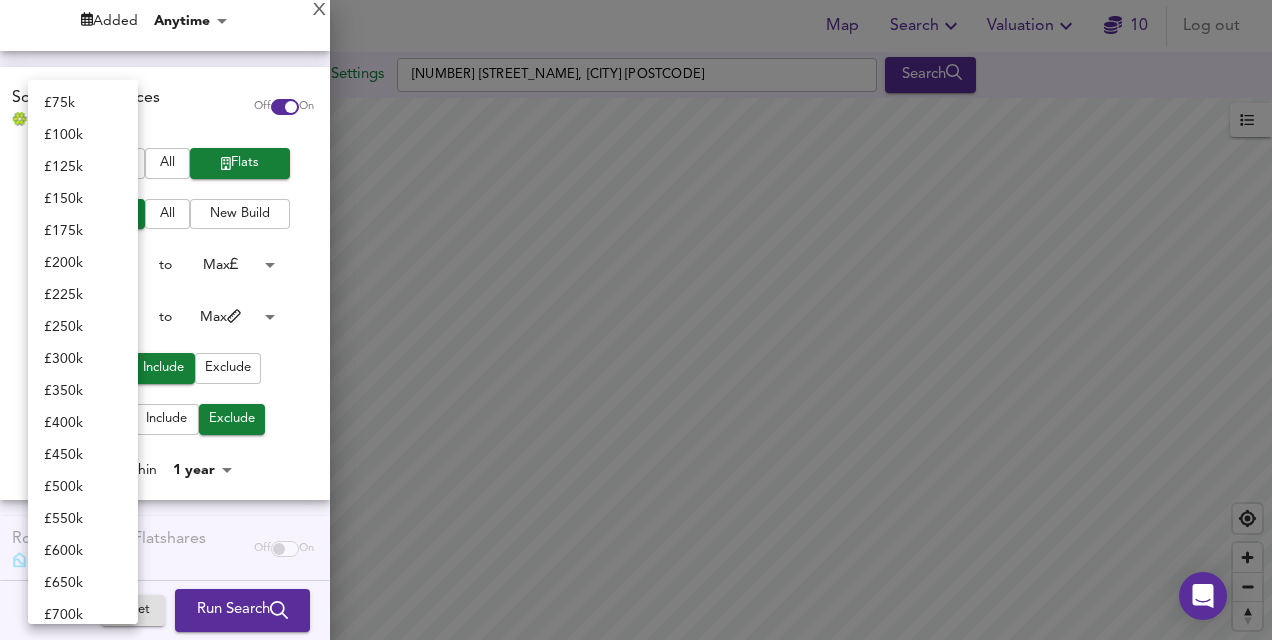 scroll, scrollTop: 200, scrollLeft: 0, axis: vertical 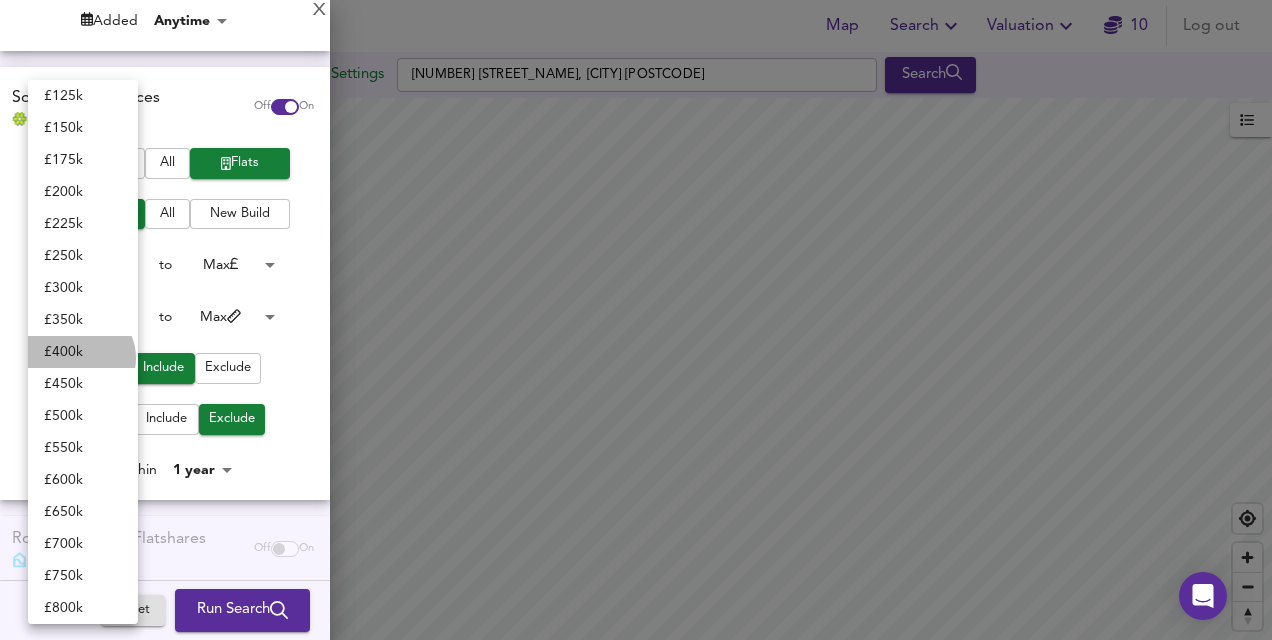 click on "£ 400k" at bounding box center [83, 352] 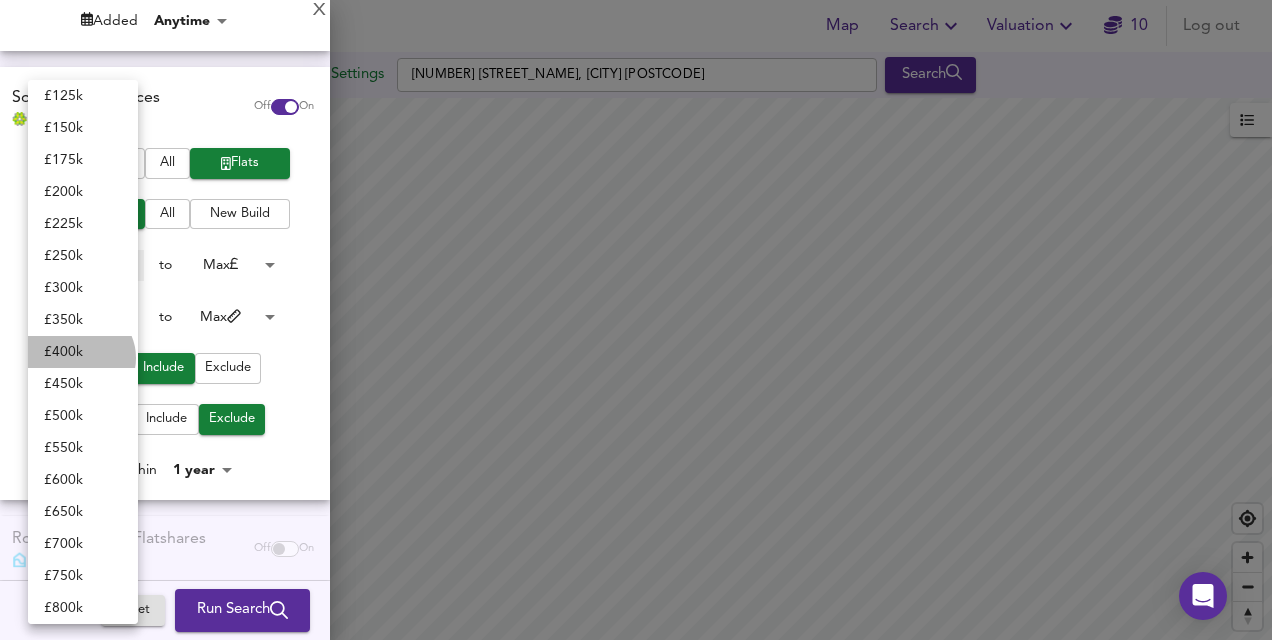 type on "400000" 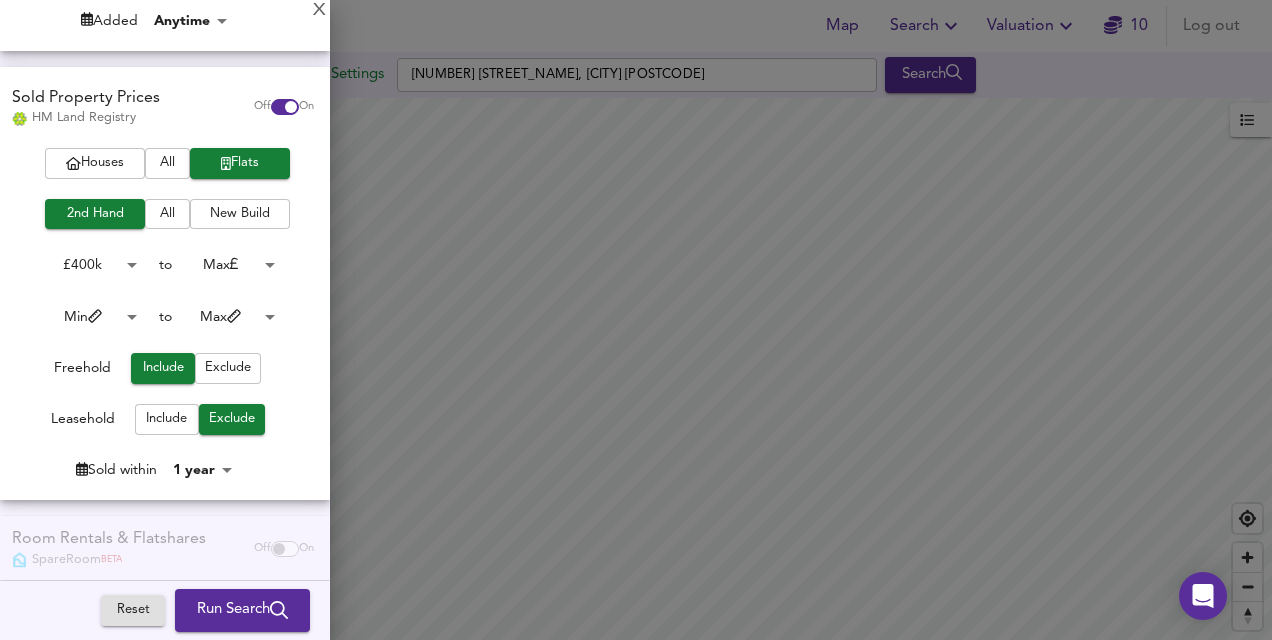 click on "Map Search Valuation    10 Log out        Settings     [NUMBER] [STREET], [CITY] [POSTCODE]        Search              Legend       UK Average Price   for [DATE] £ 338 / ft²      +6% Source:   Land Registry Data - [DATE] England & Wales - Average £/ ft²  History England & Wales - Total Quarterly Sales History X Map Settings Basemap          Default hybrid Heatmap          Average Price landworth 2D   View Dynamic Heatmap   On Show Postcodes Show Boroughs 2D 3D Find Me X Property Search Radius   ¼ mile 402 Sales Rentals Planning    Live Market Listings   Rightmove Off   On    Houses All   Flats 2nd Hand All New Build Under Offer All For Sale £ 400k 400000 to Max   200000000   1 Bed 1 to 2 Bed 2   Added Anytime -1    Sold Property Prices   HM Land Registry Off   On    Houses All   Flats 2nd Hand All New Build £ 400k 400000 to Max   200000000 Min   0 to Max   100000 Freehold    Include Exclude Leasehold  Include Exclude 12" at bounding box center (636, 320) 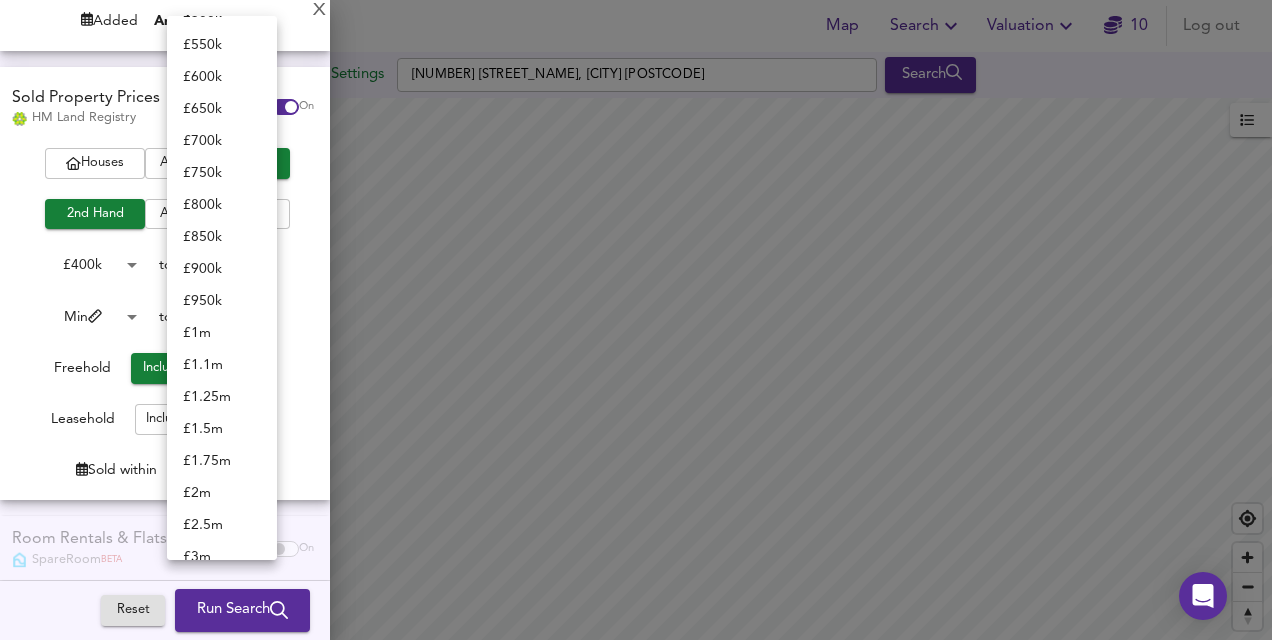 scroll, scrollTop: 0, scrollLeft: 0, axis: both 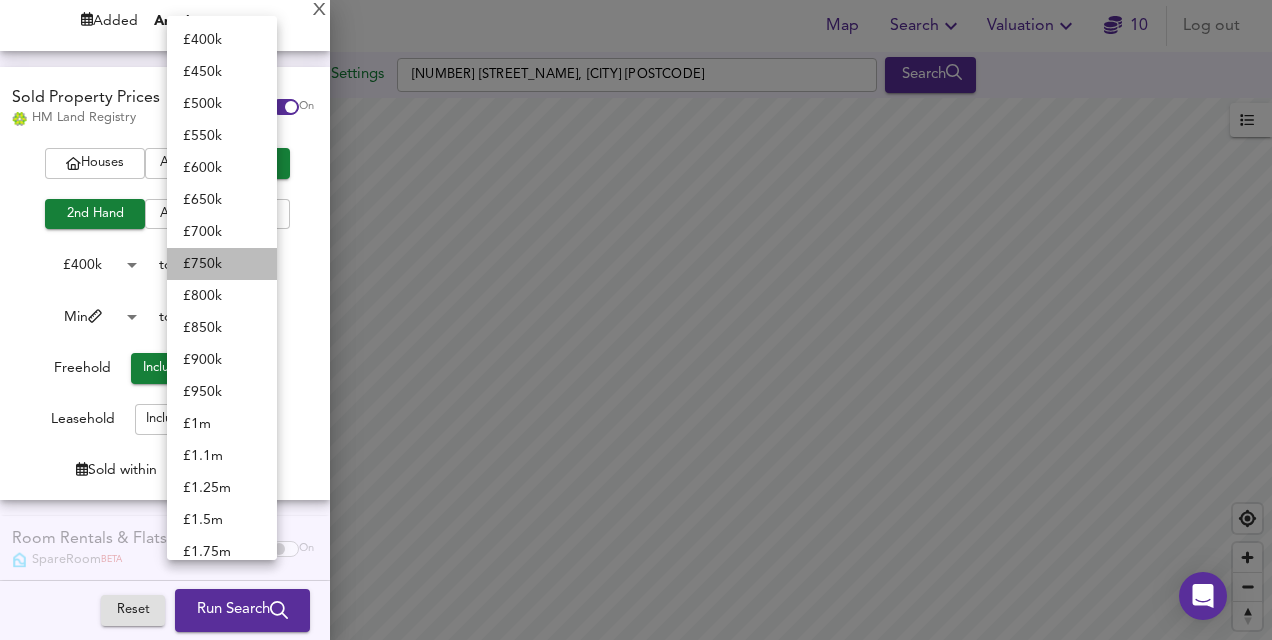 click on "£ 750k" at bounding box center [222, 264] 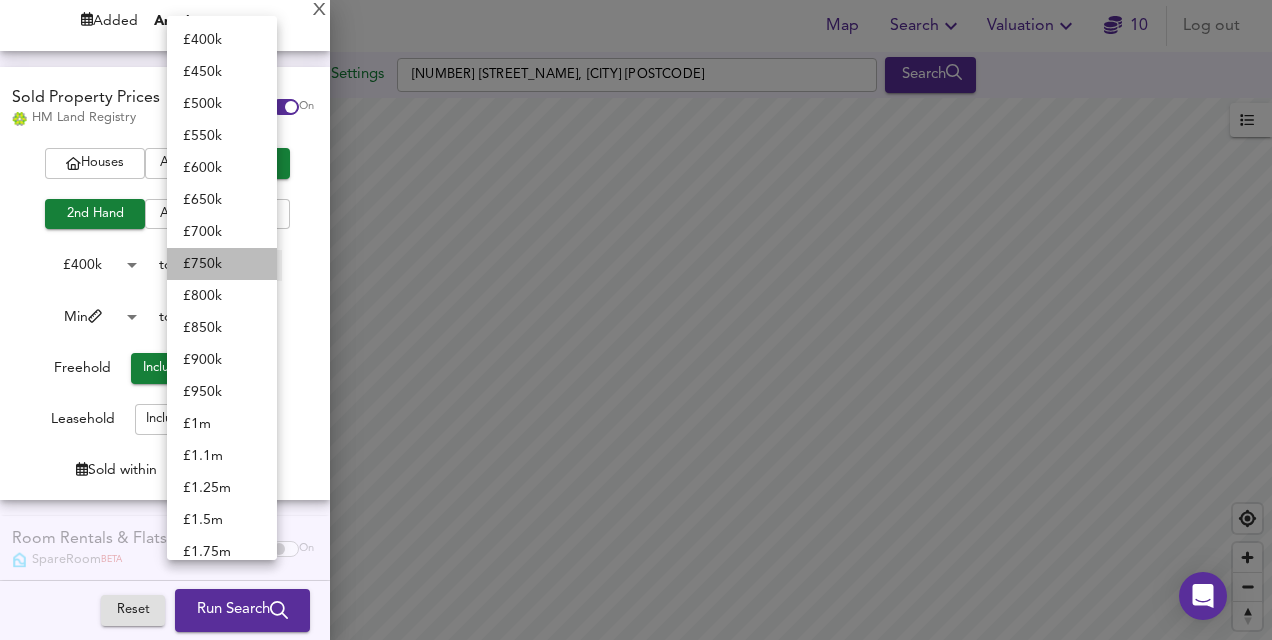 type on "750000" 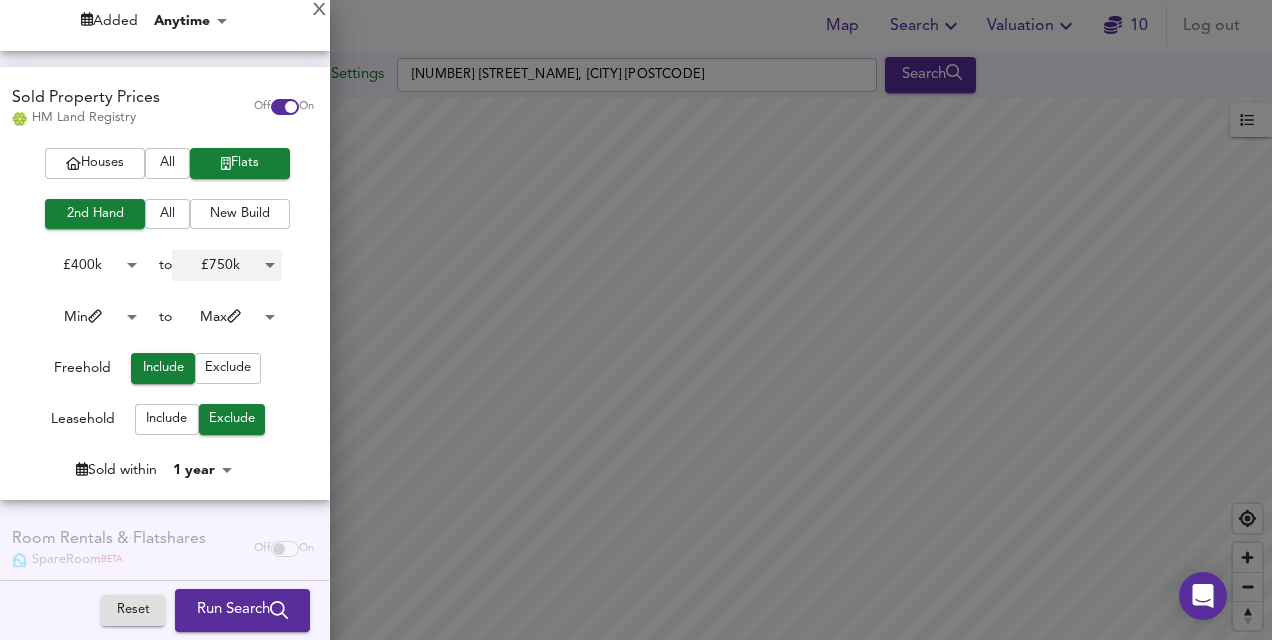 scroll, scrollTop: 563, scrollLeft: 0, axis: vertical 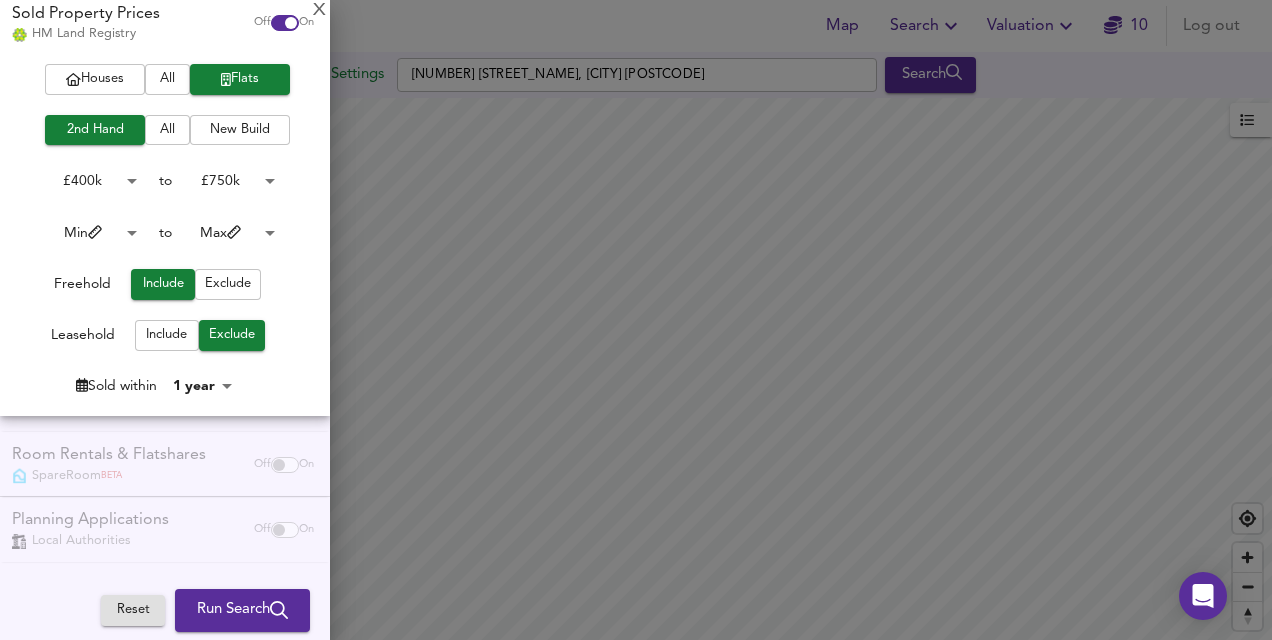 click on "Planning Applications Local Authorities Off   On" at bounding box center [165, 529] 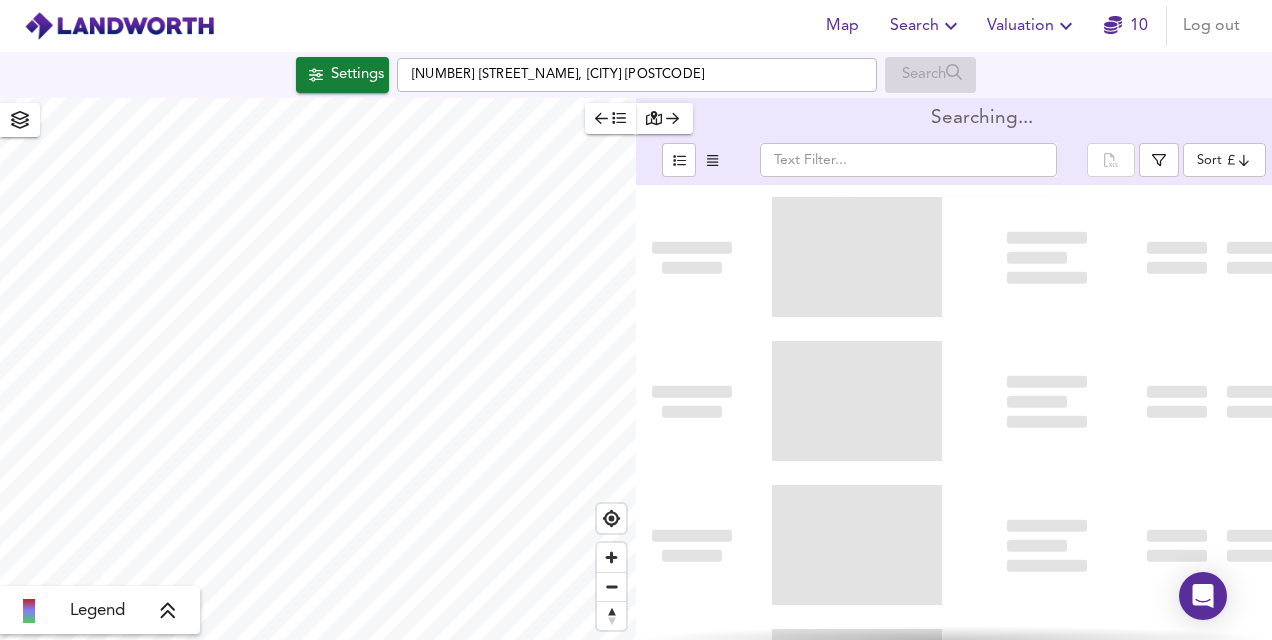 type on "bestdeal" 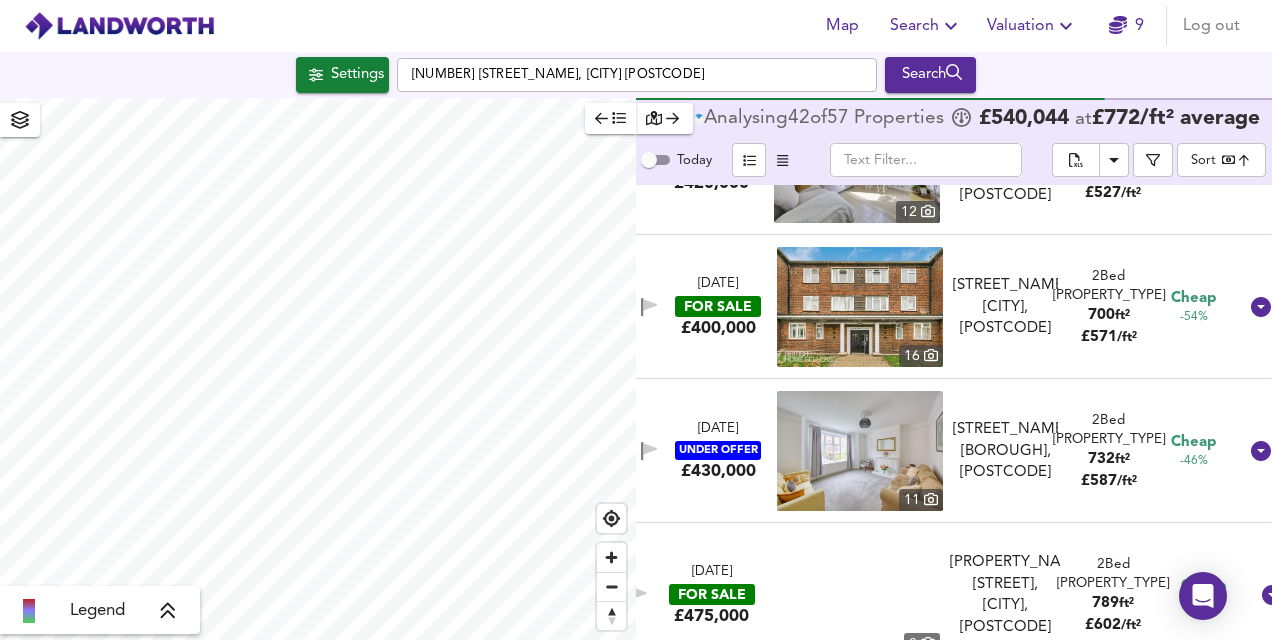 scroll, scrollTop: 0, scrollLeft: 0, axis: both 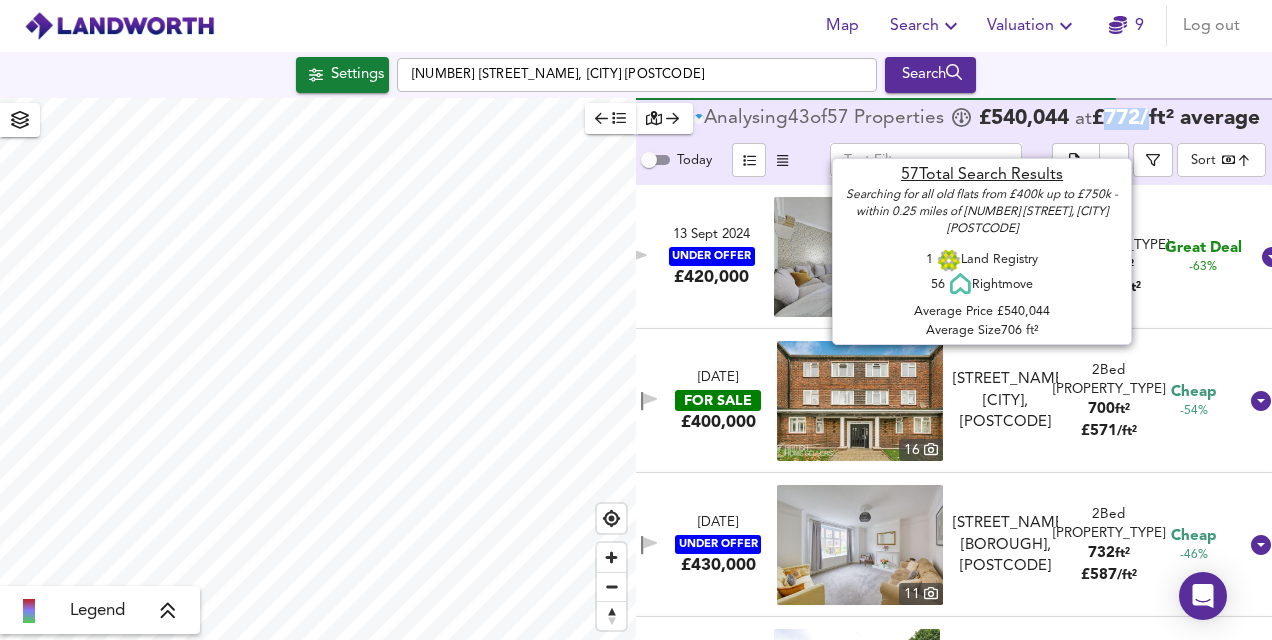 drag, startPoint x: 1148, startPoint y: 107, endPoint x: 1202, endPoint y: 107, distance: 54 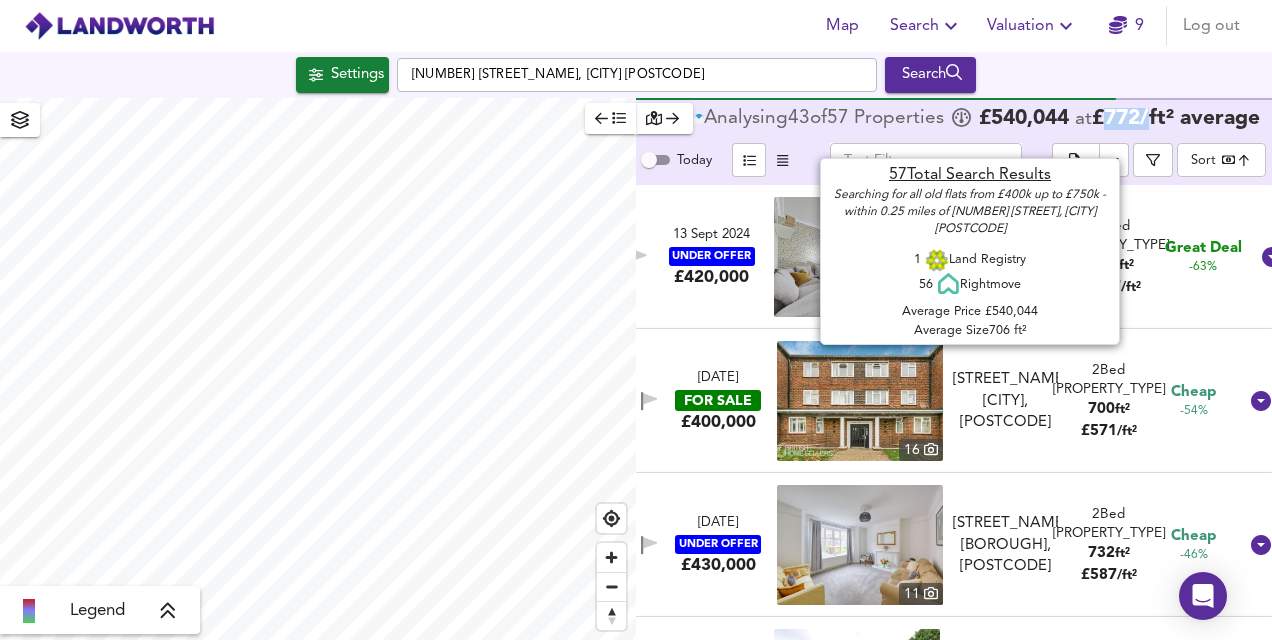click on "£ 772 / ft²   average" at bounding box center [1176, 118] 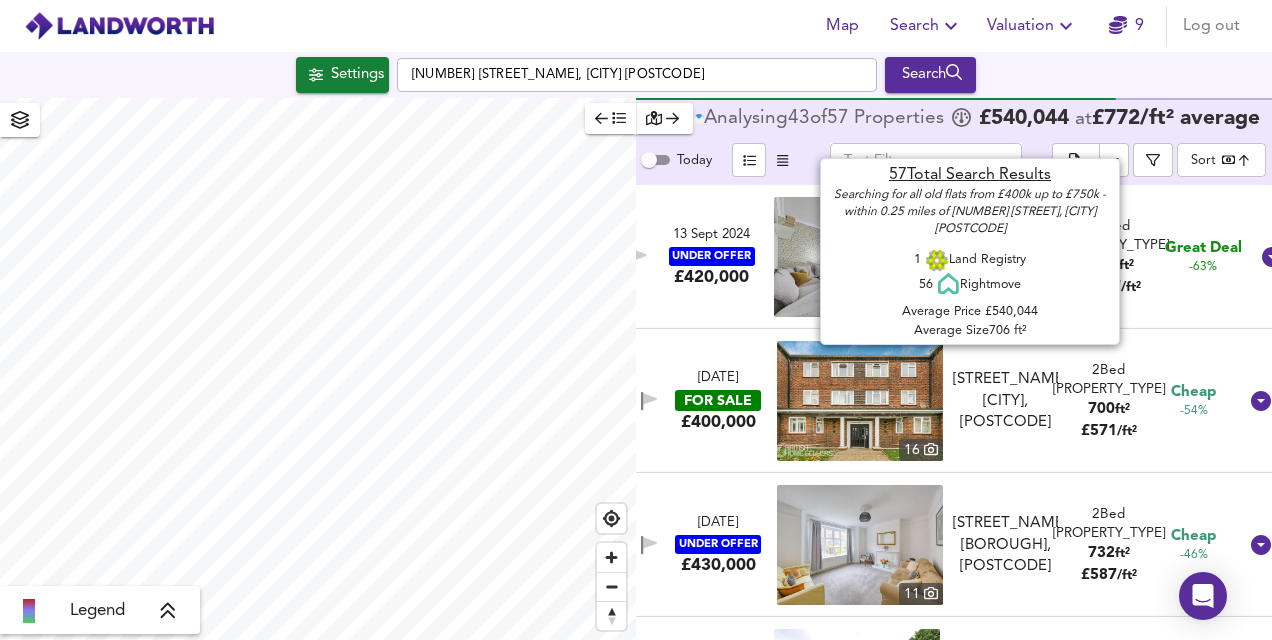 click on "£ 772 / ft²   average" at bounding box center [1176, 118] 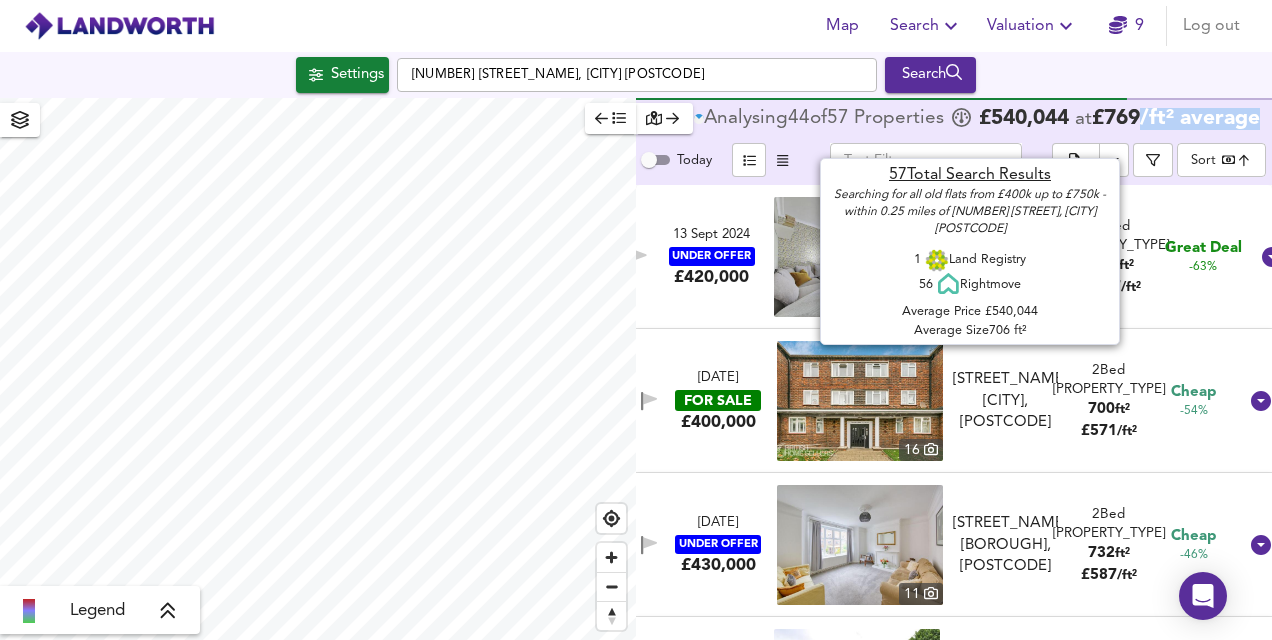 drag, startPoint x: 1218, startPoint y: 132, endPoint x: 1200, endPoint y: 103, distance: 34.132095 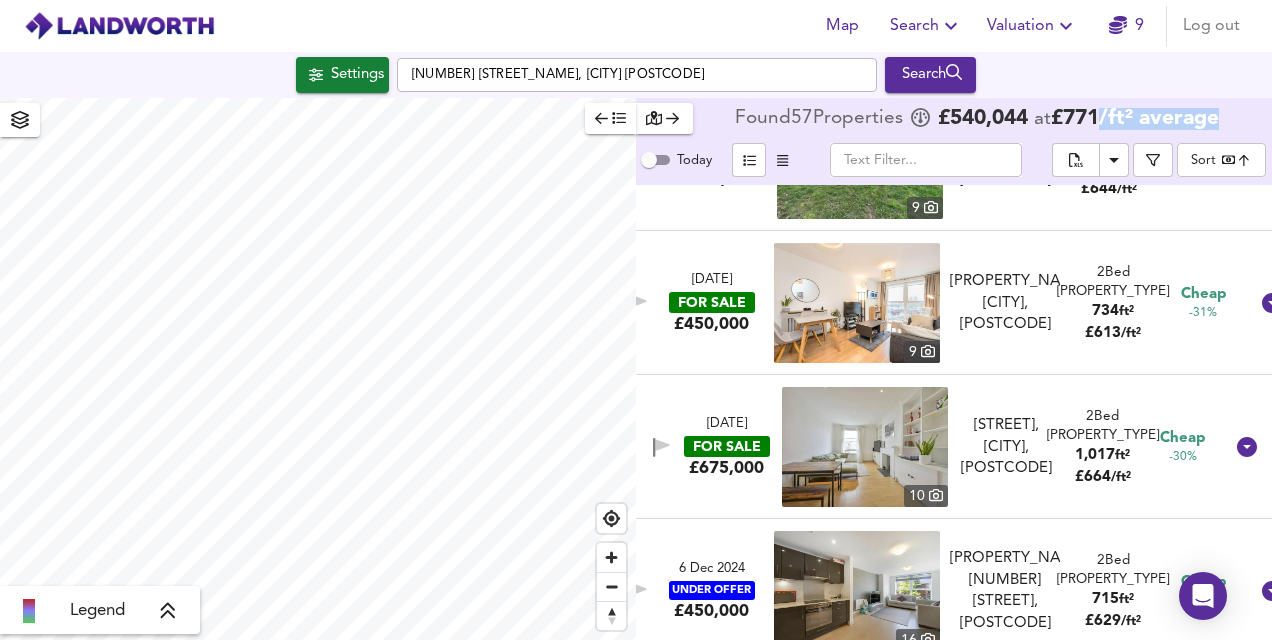 scroll, scrollTop: 900, scrollLeft: 0, axis: vertical 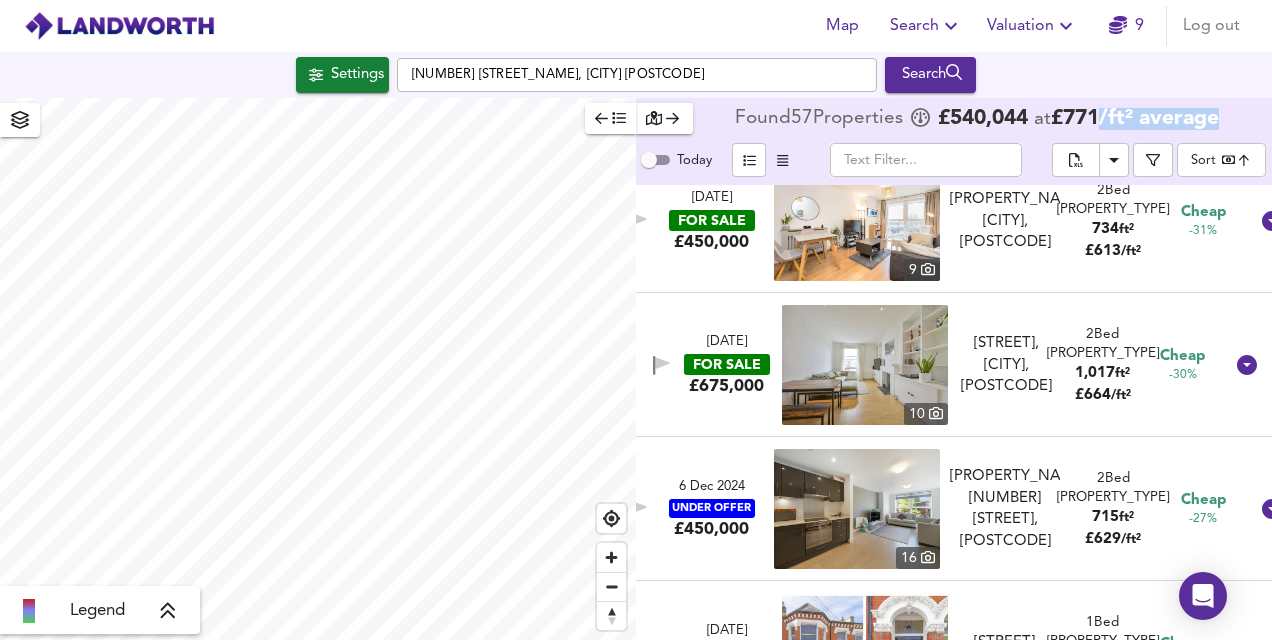 click at bounding box center [865, 365] 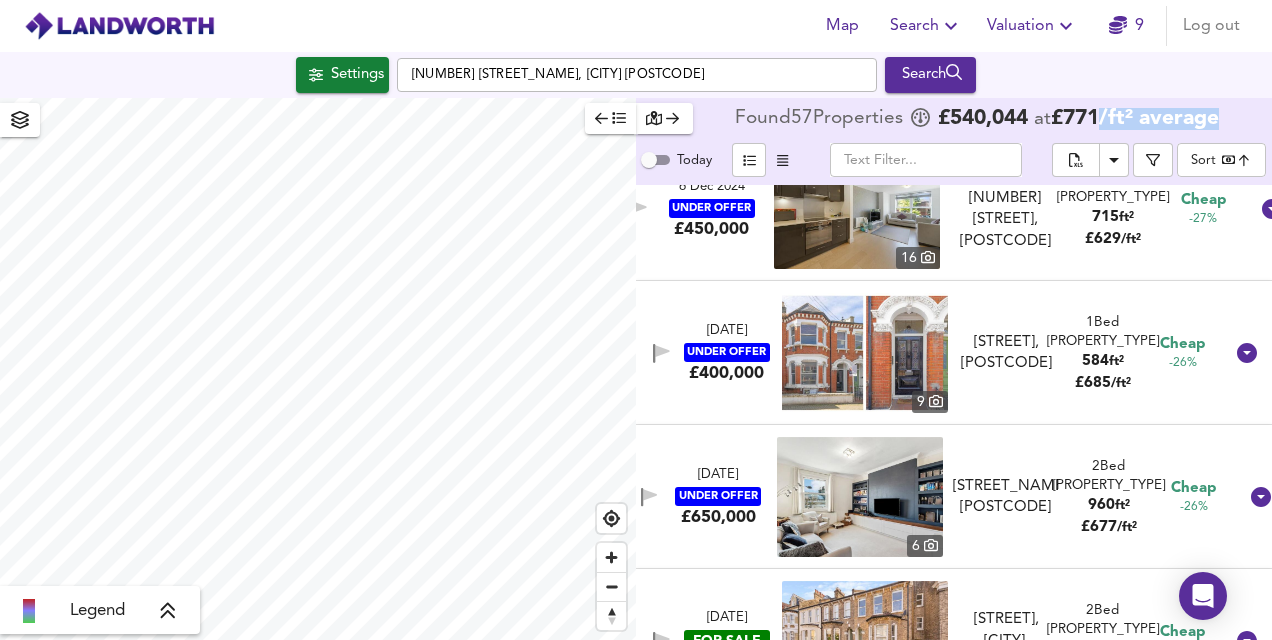 scroll, scrollTop: 1300, scrollLeft: 0, axis: vertical 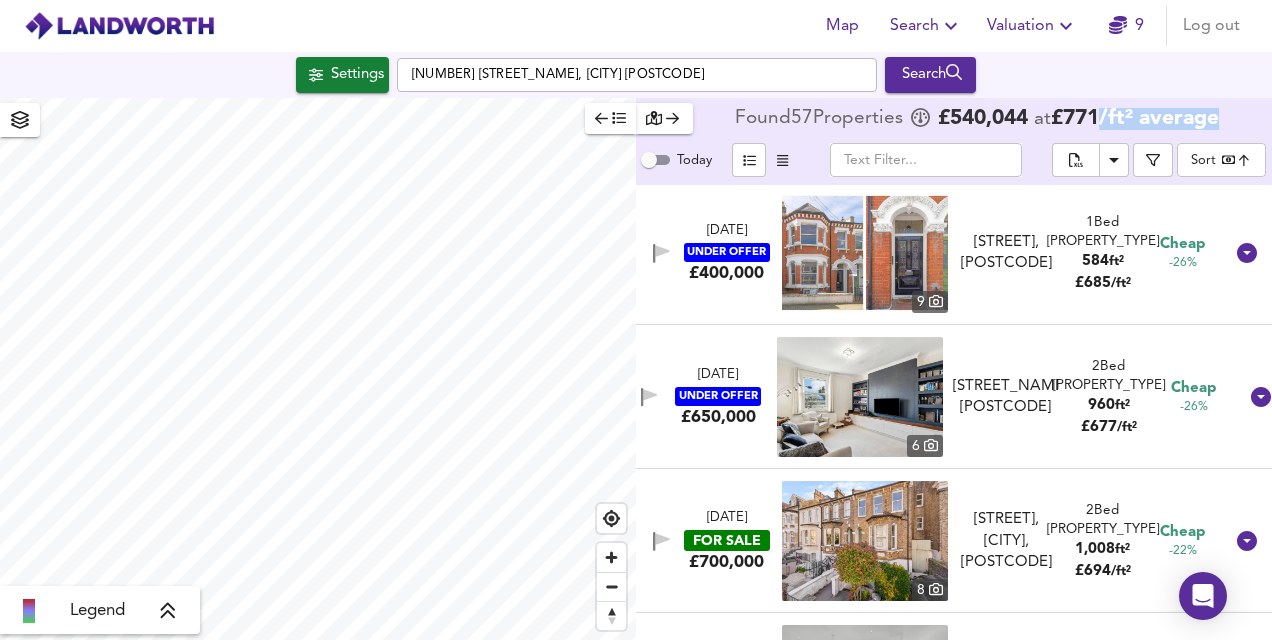 click at bounding box center [865, 541] 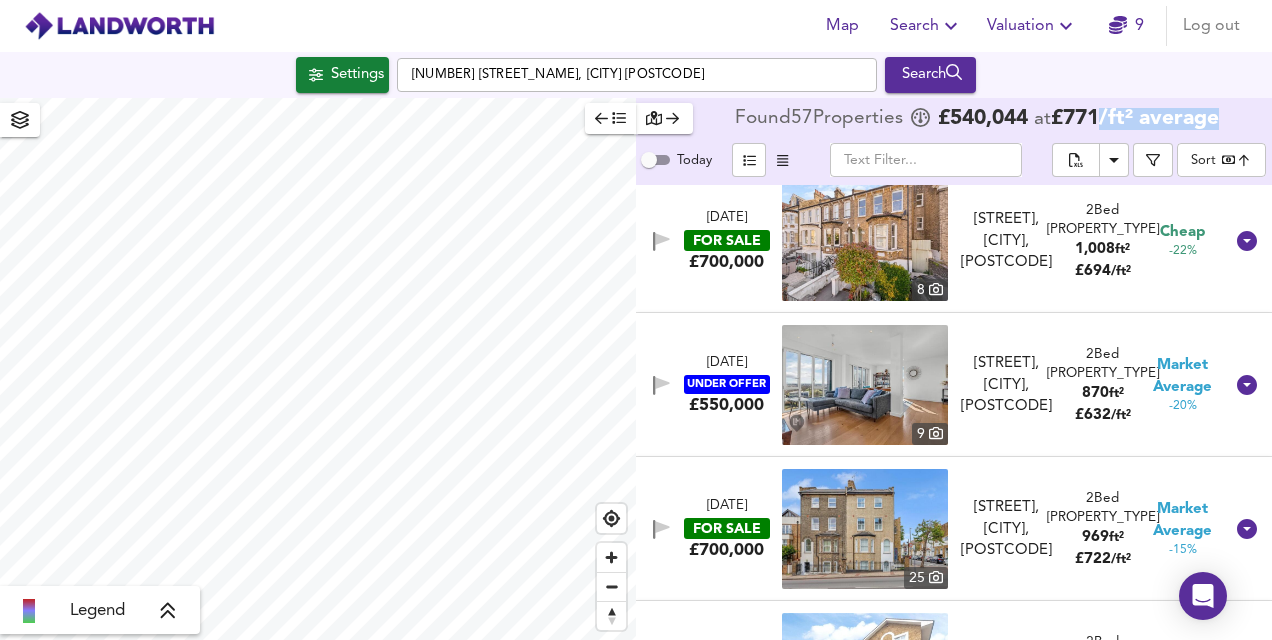 scroll, scrollTop: 1700, scrollLeft: 0, axis: vertical 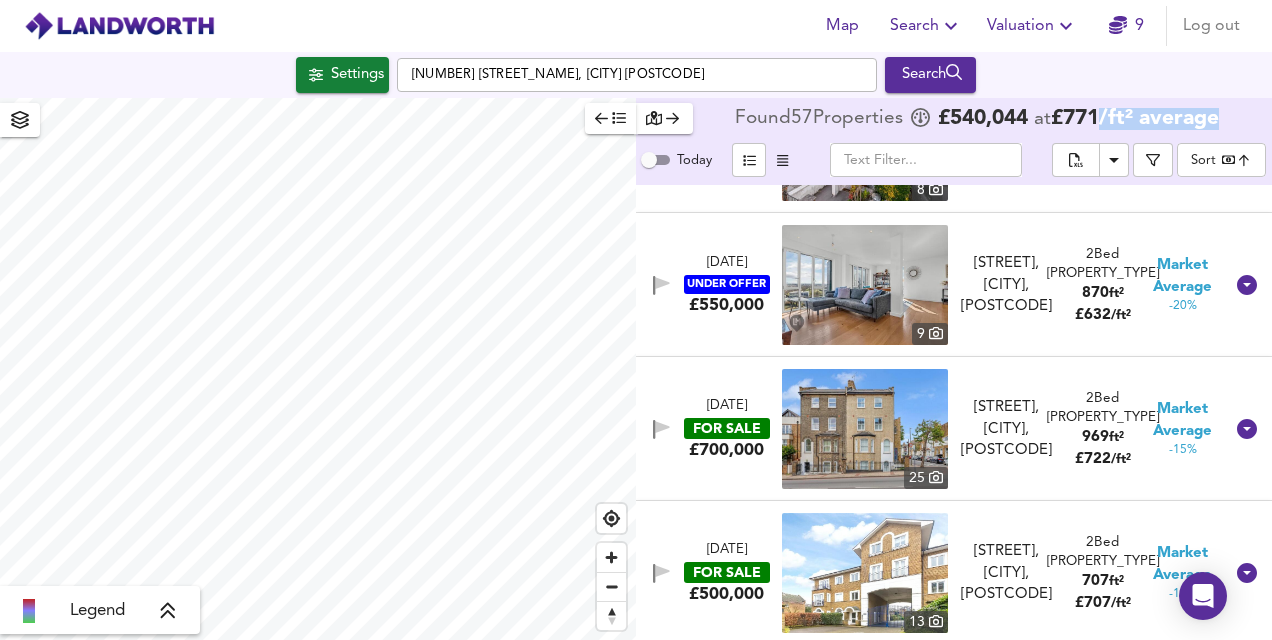 click at bounding box center (865, 429) 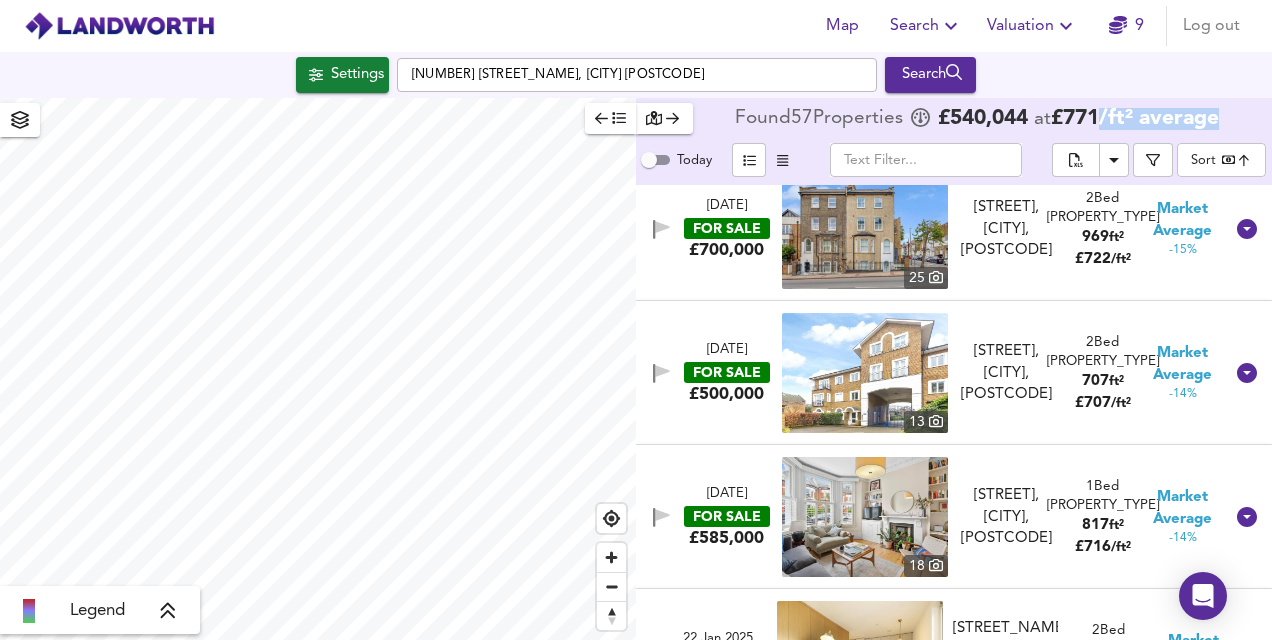 scroll, scrollTop: 2000, scrollLeft: 0, axis: vertical 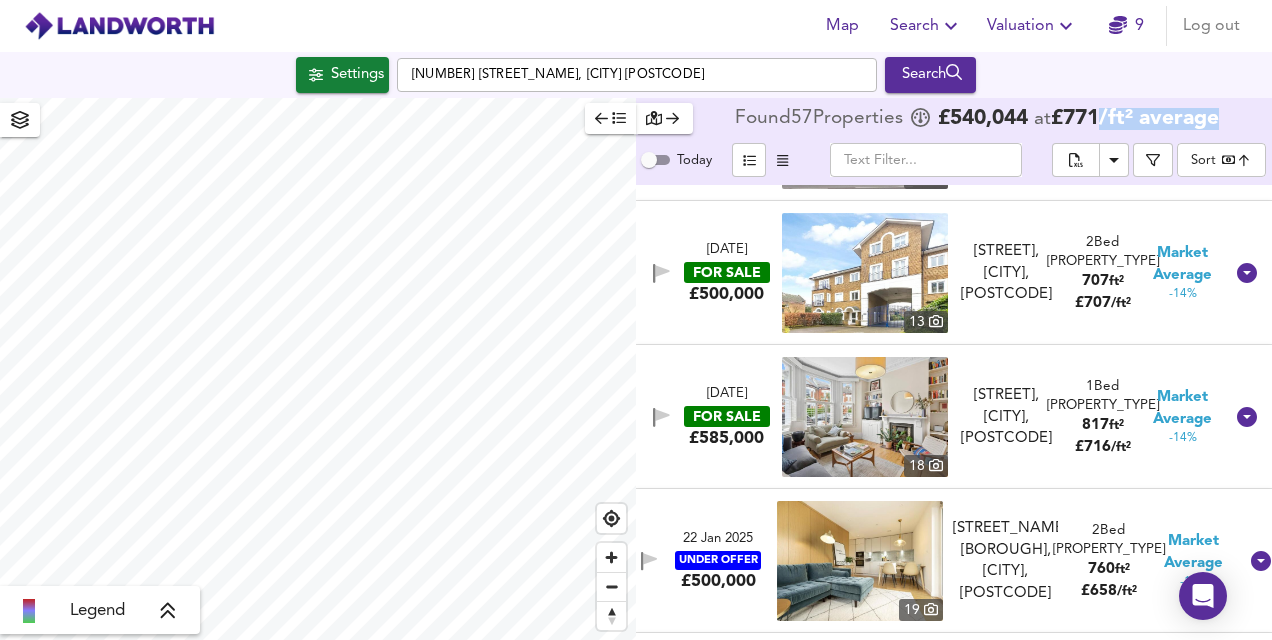 click at bounding box center (865, 417) 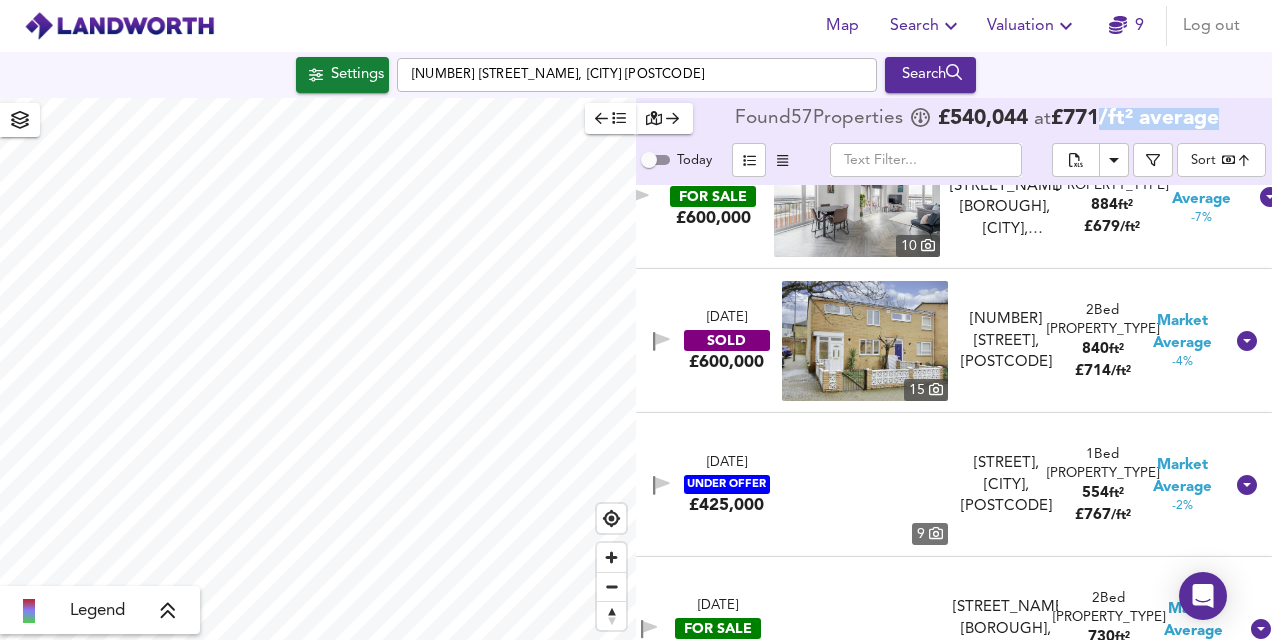 scroll, scrollTop: 3100, scrollLeft: 0, axis: vertical 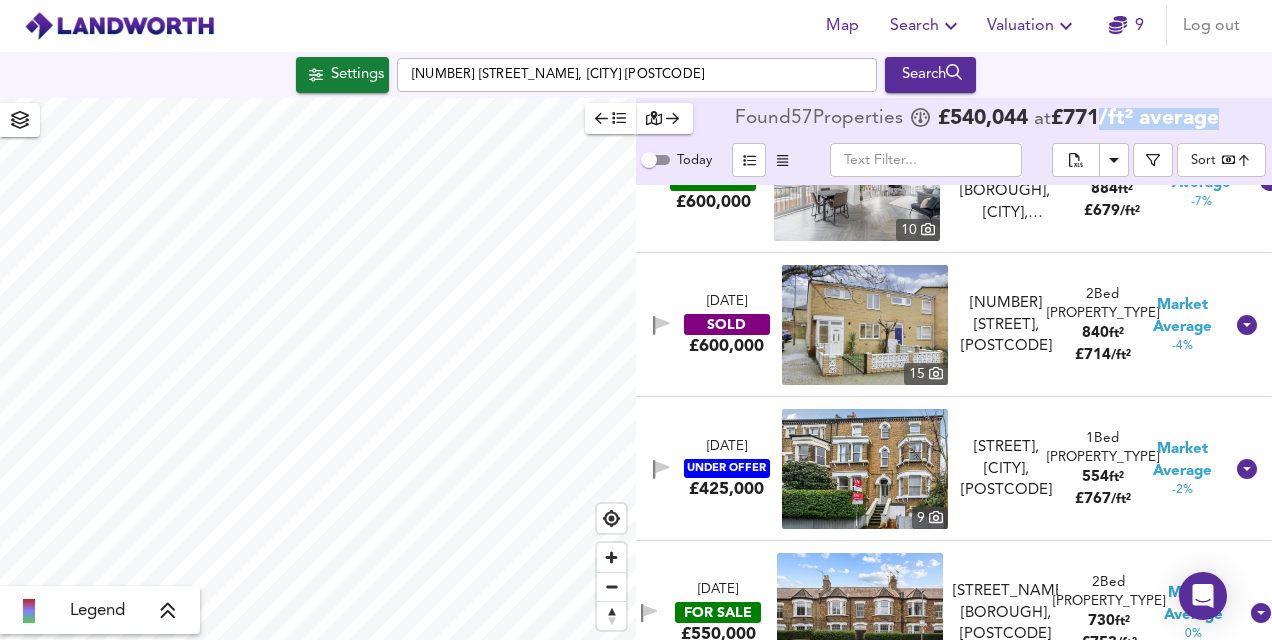 click at bounding box center [865, 325] 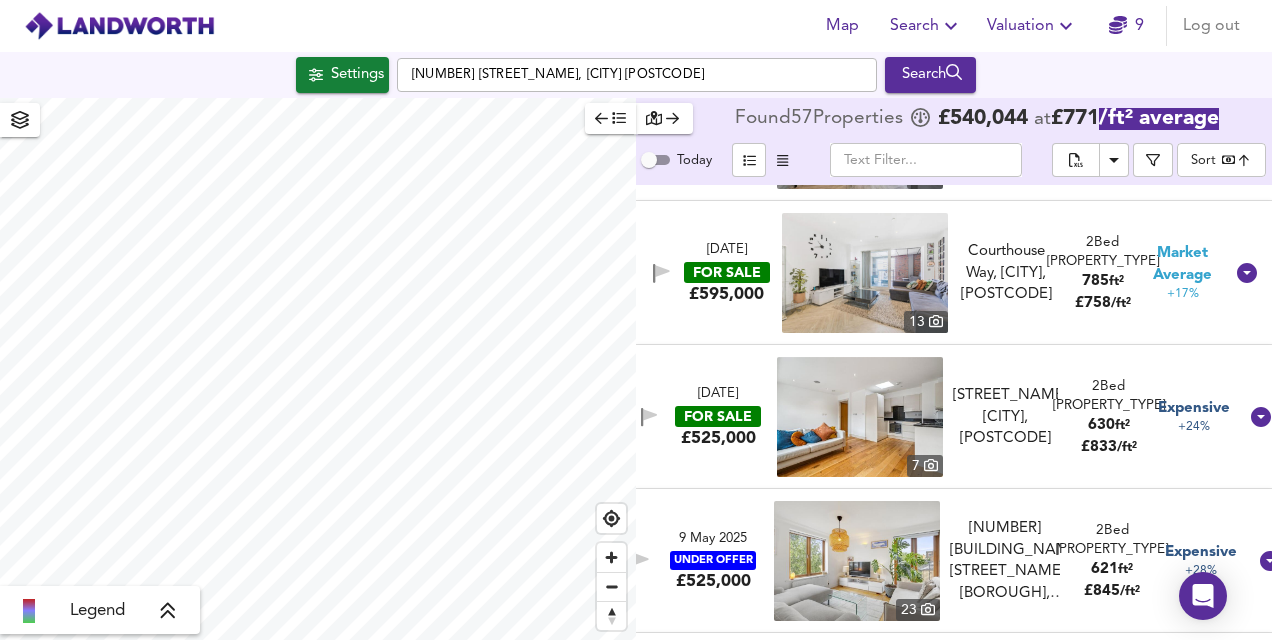 scroll, scrollTop: 5500, scrollLeft: 0, axis: vertical 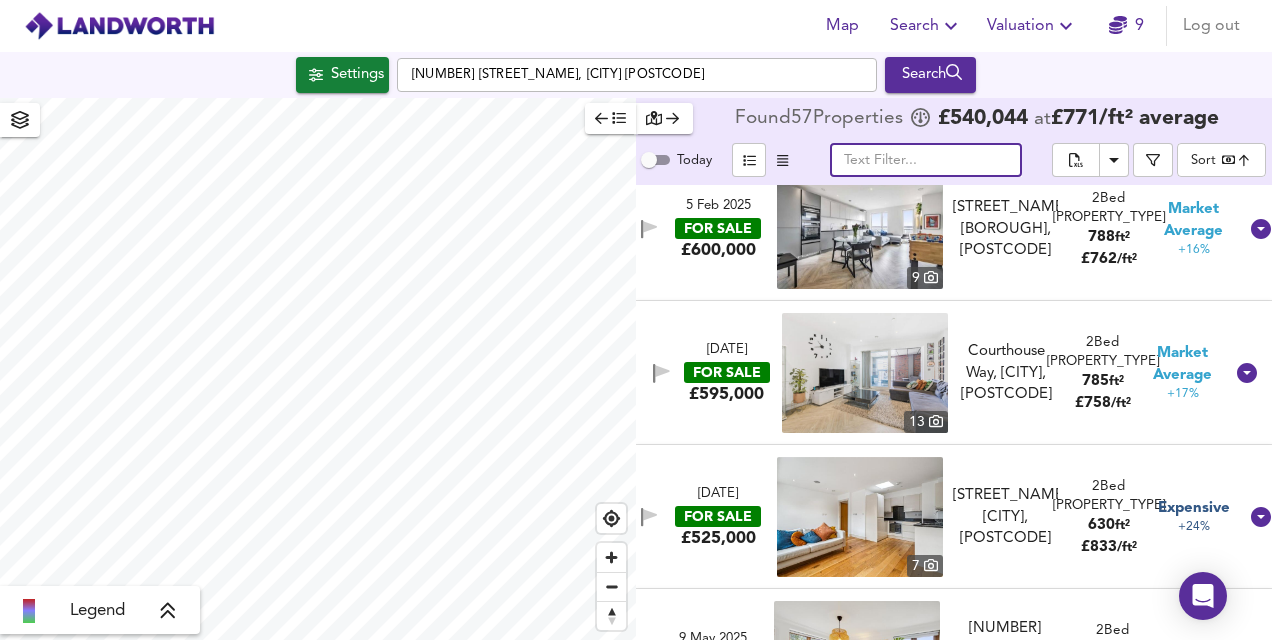 click at bounding box center (926, 160) 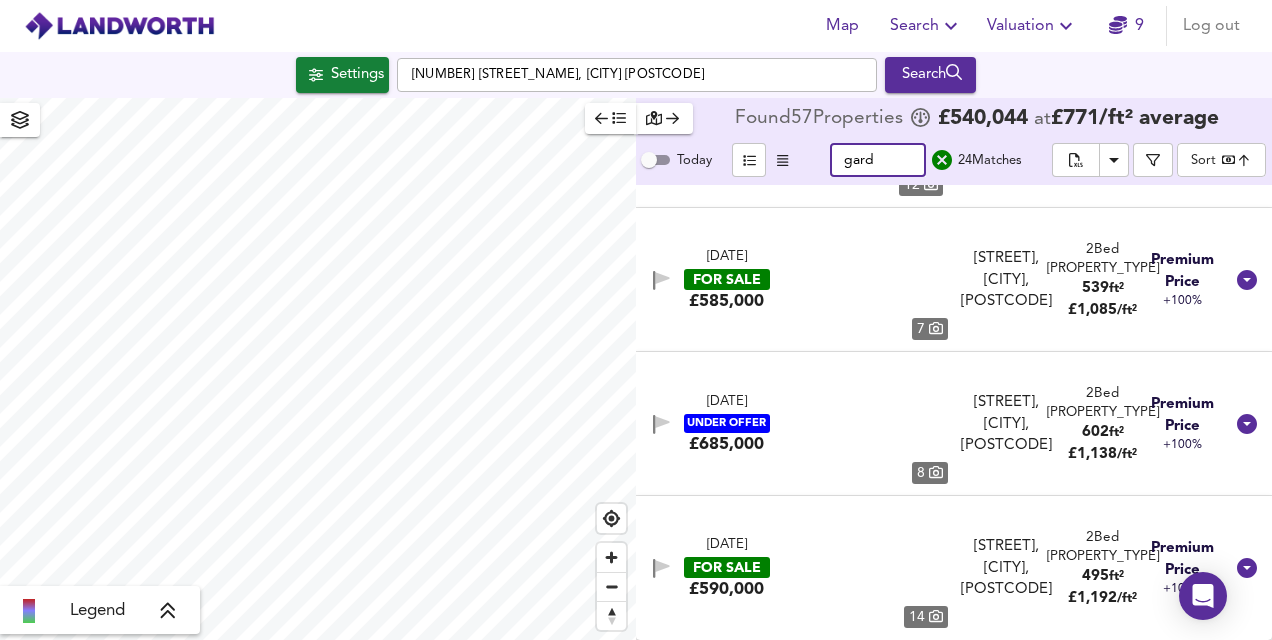 scroll, scrollTop: 1756, scrollLeft: 0, axis: vertical 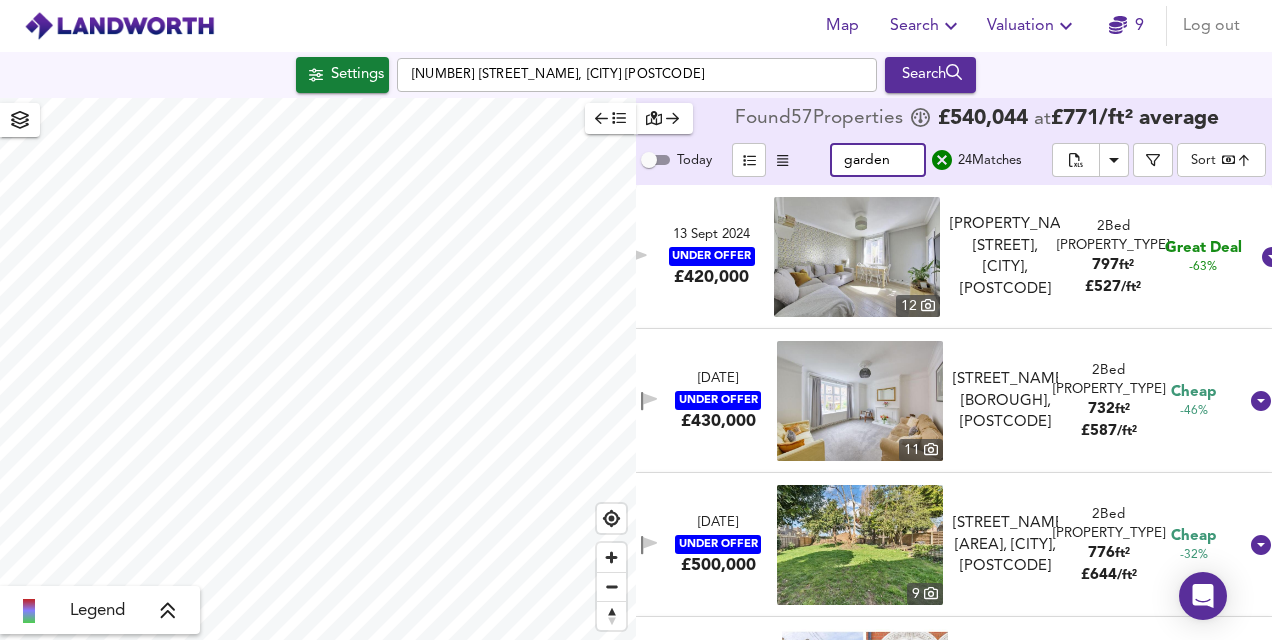 type on "garden" 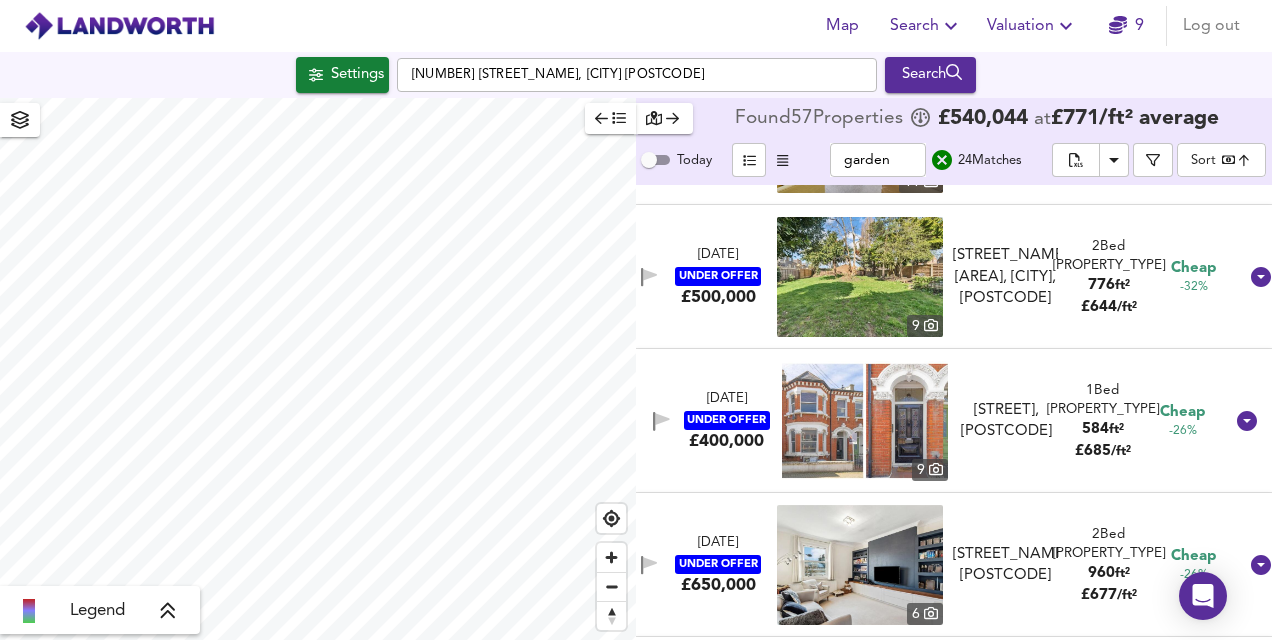 scroll, scrollTop: 300, scrollLeft: 0, axis: vertical 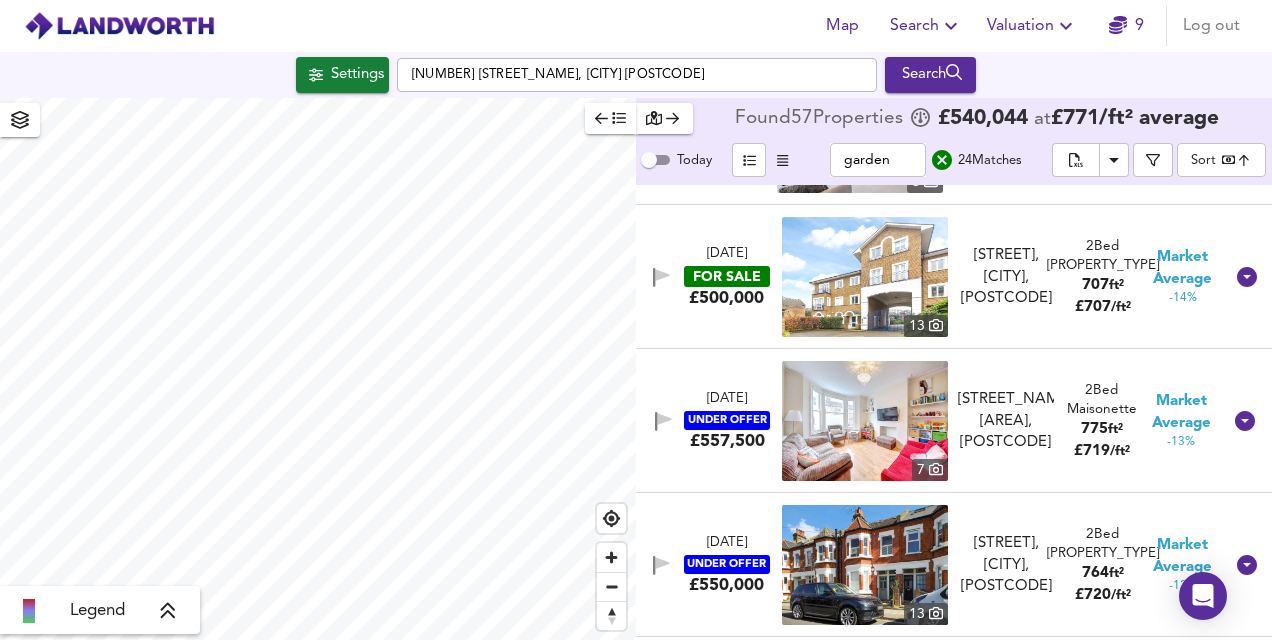 drag, startPoint x: 968, startPoint y: 420, endPoint x: 712, endPoint y: 51, distance: 449.1069 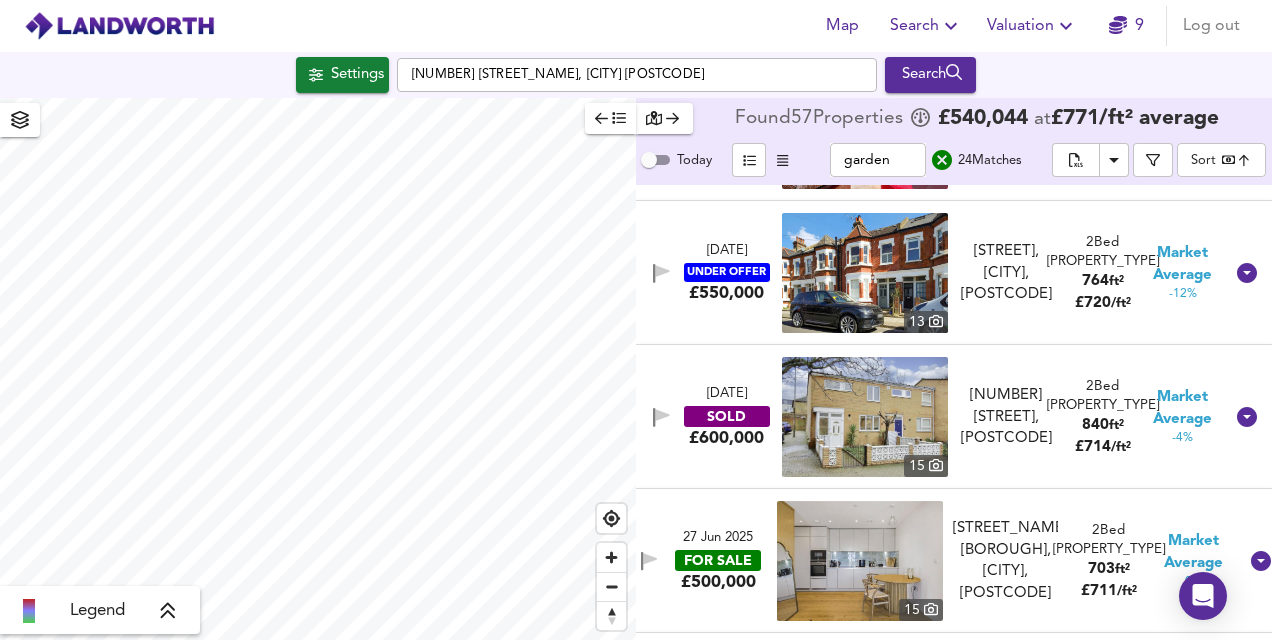 scroll, scrollTop: 1000, scrollLeft: 0, axis: vertical 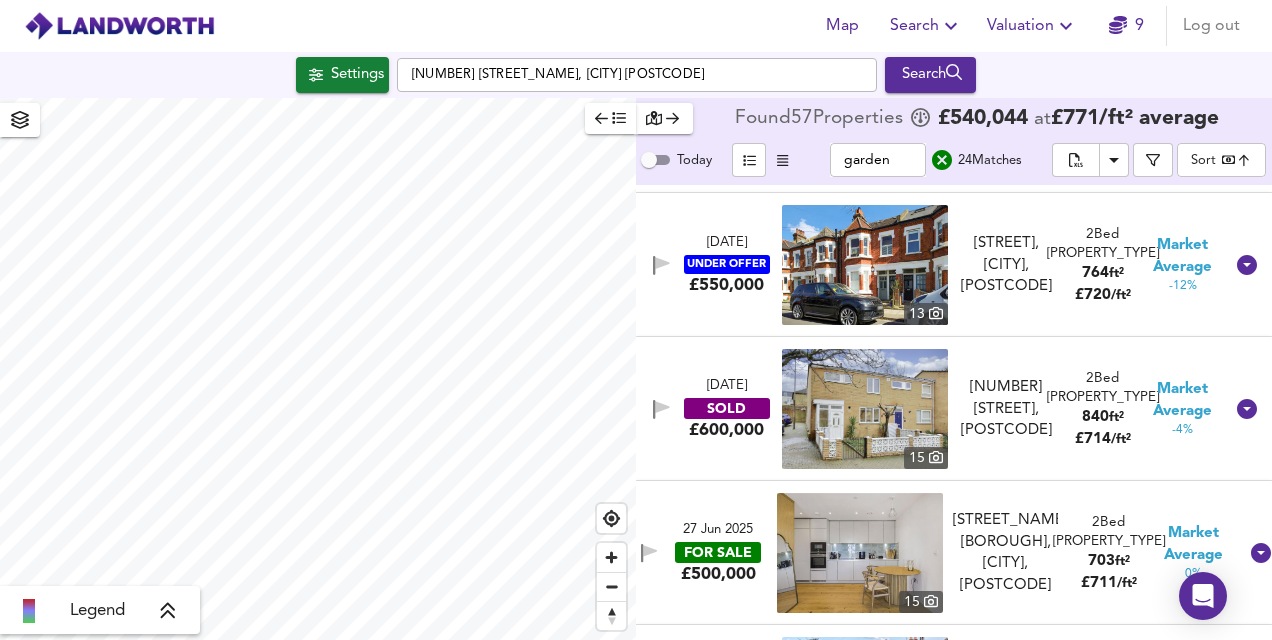 drag, startPoint x: 900, startPoint y: 416, endPoint x: 394, endPoint y: 28, distance: 637.6362 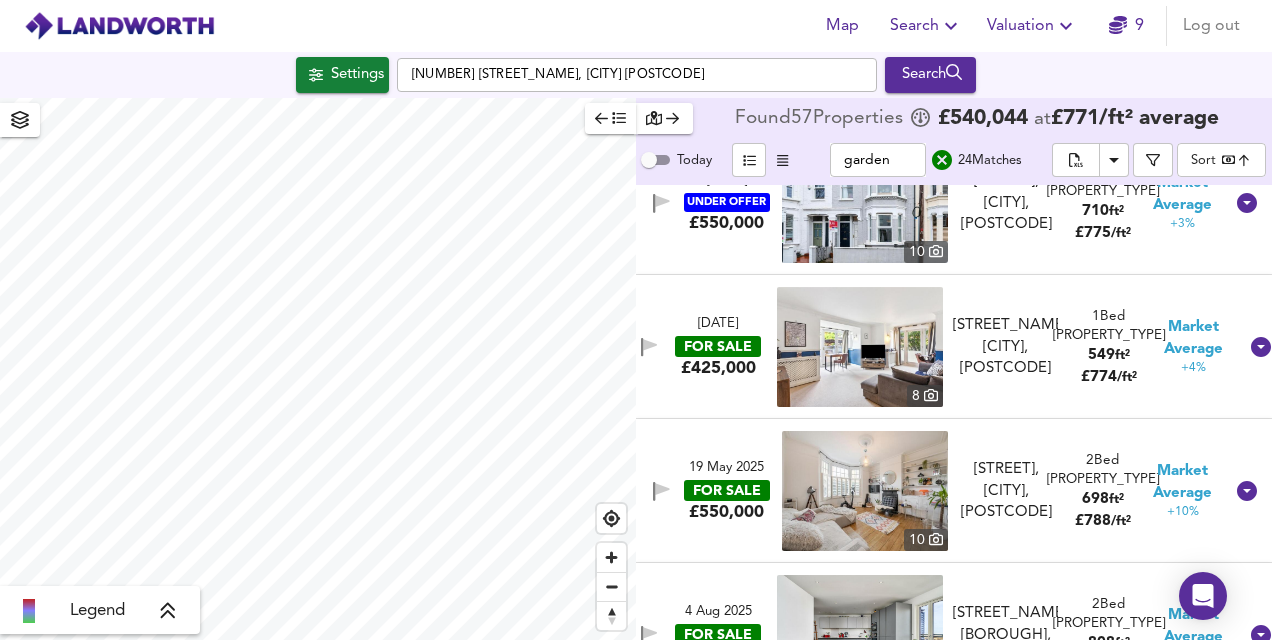 scroll, scrollTop: 1500, scrollLeft: 0, axis: vertical 